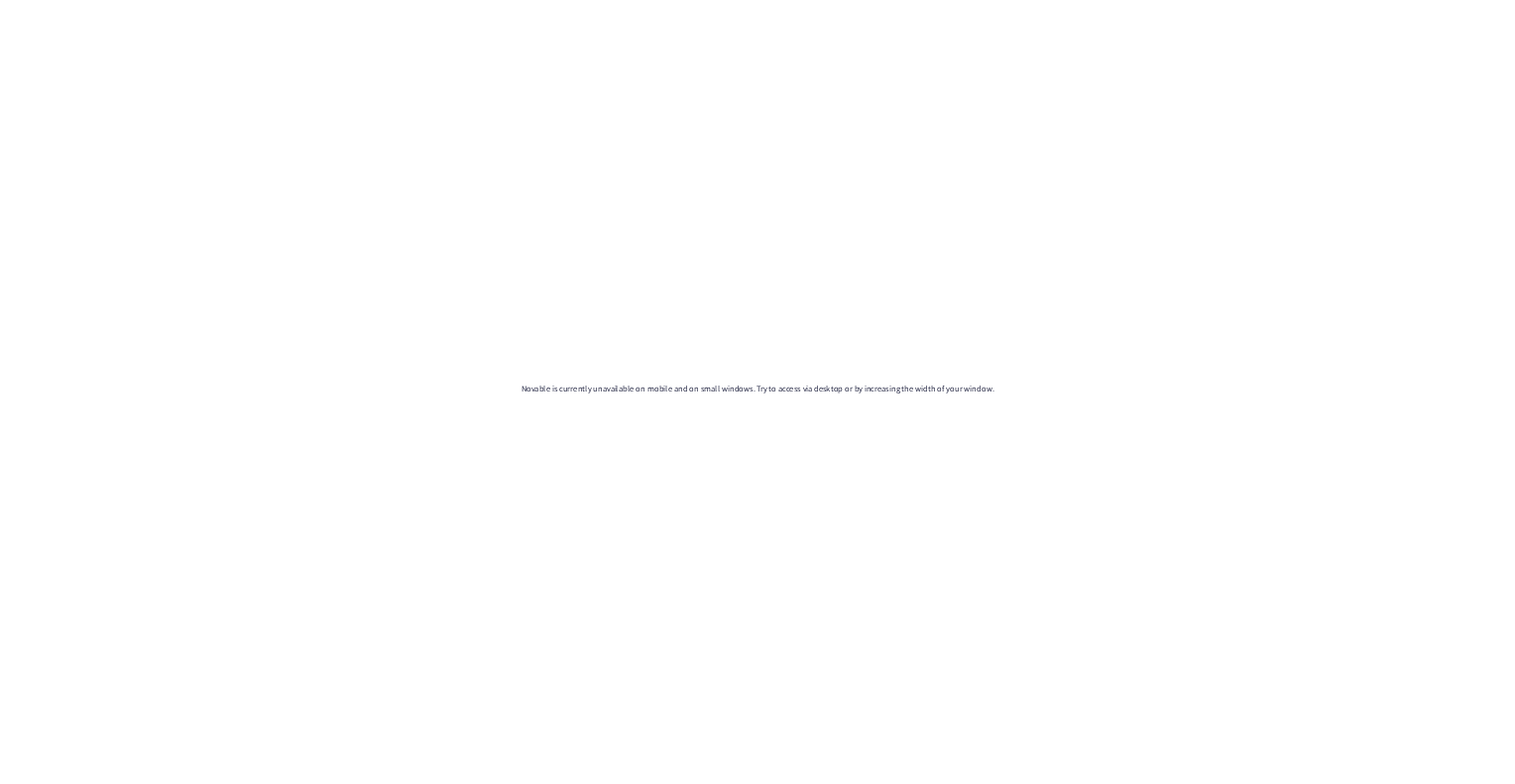 scroll, scrollTop: 0, scrollLeft: 0, axis: both 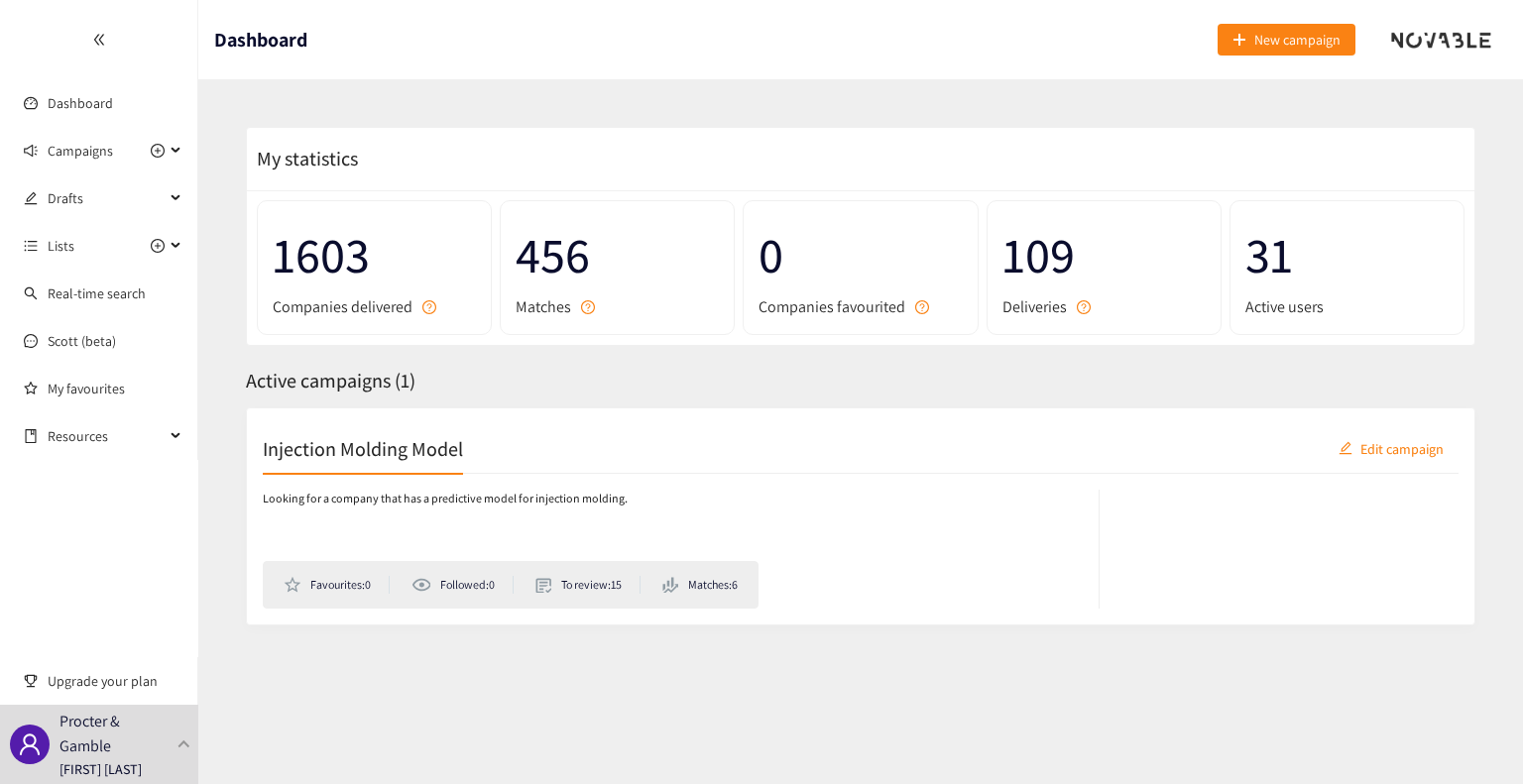 click on "Active campaigns ( 1 )" at bounding box center [861, 381] 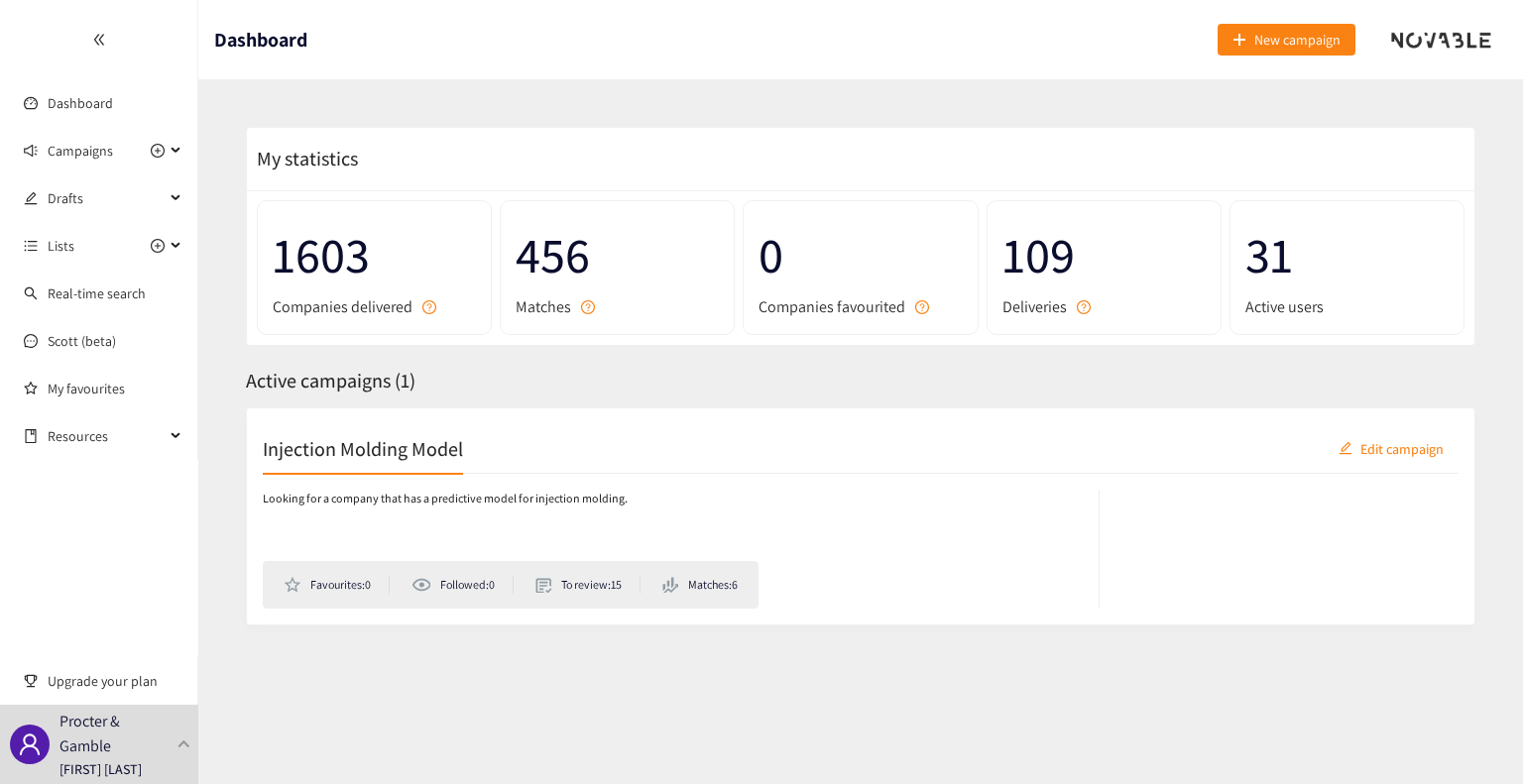 click on "Injection Molding Model Edit campaign" at bounding box center (861, 449) 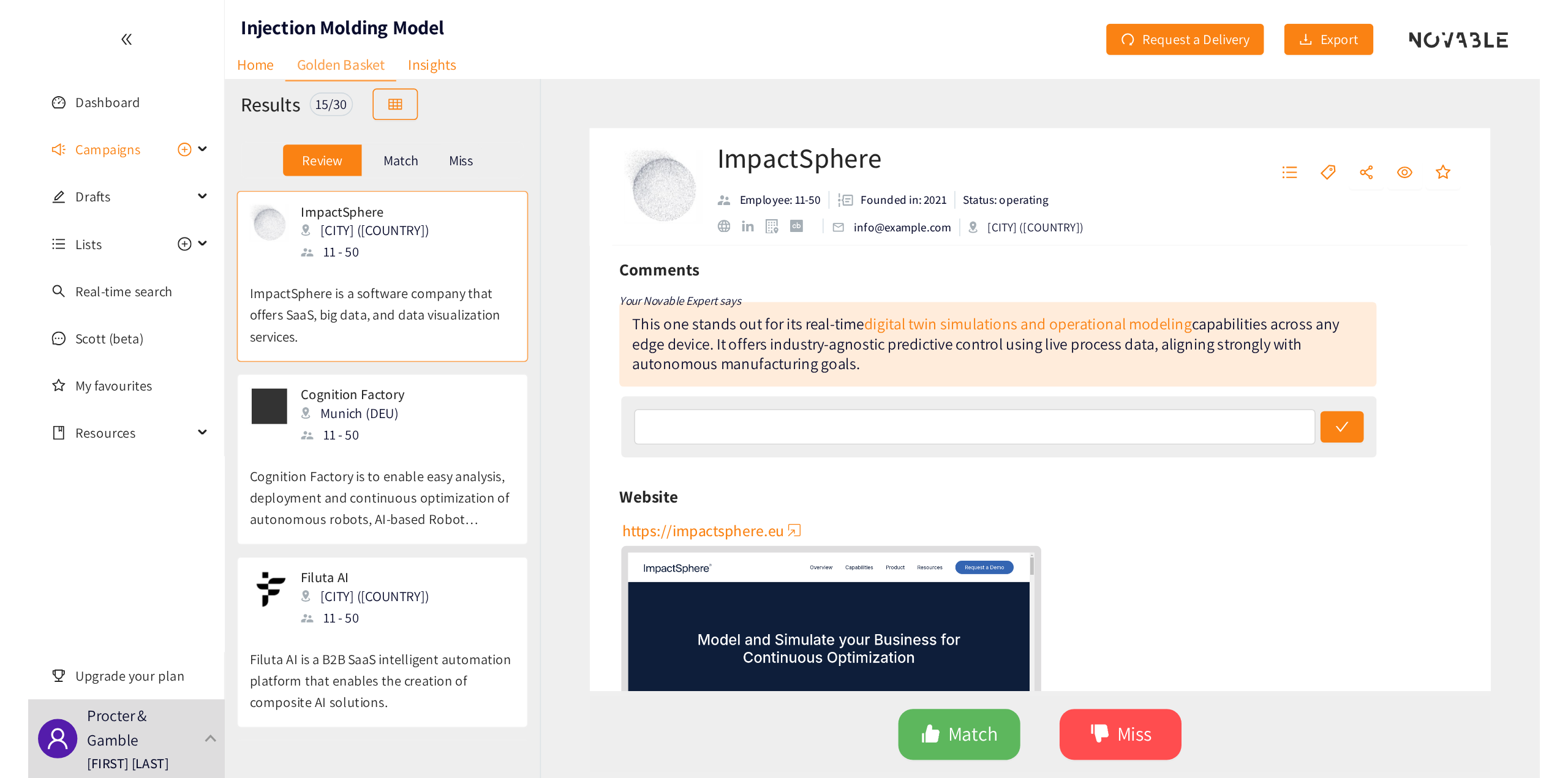 scroll, scrollTop: 61, scrollLeft: 0, axis: vertical 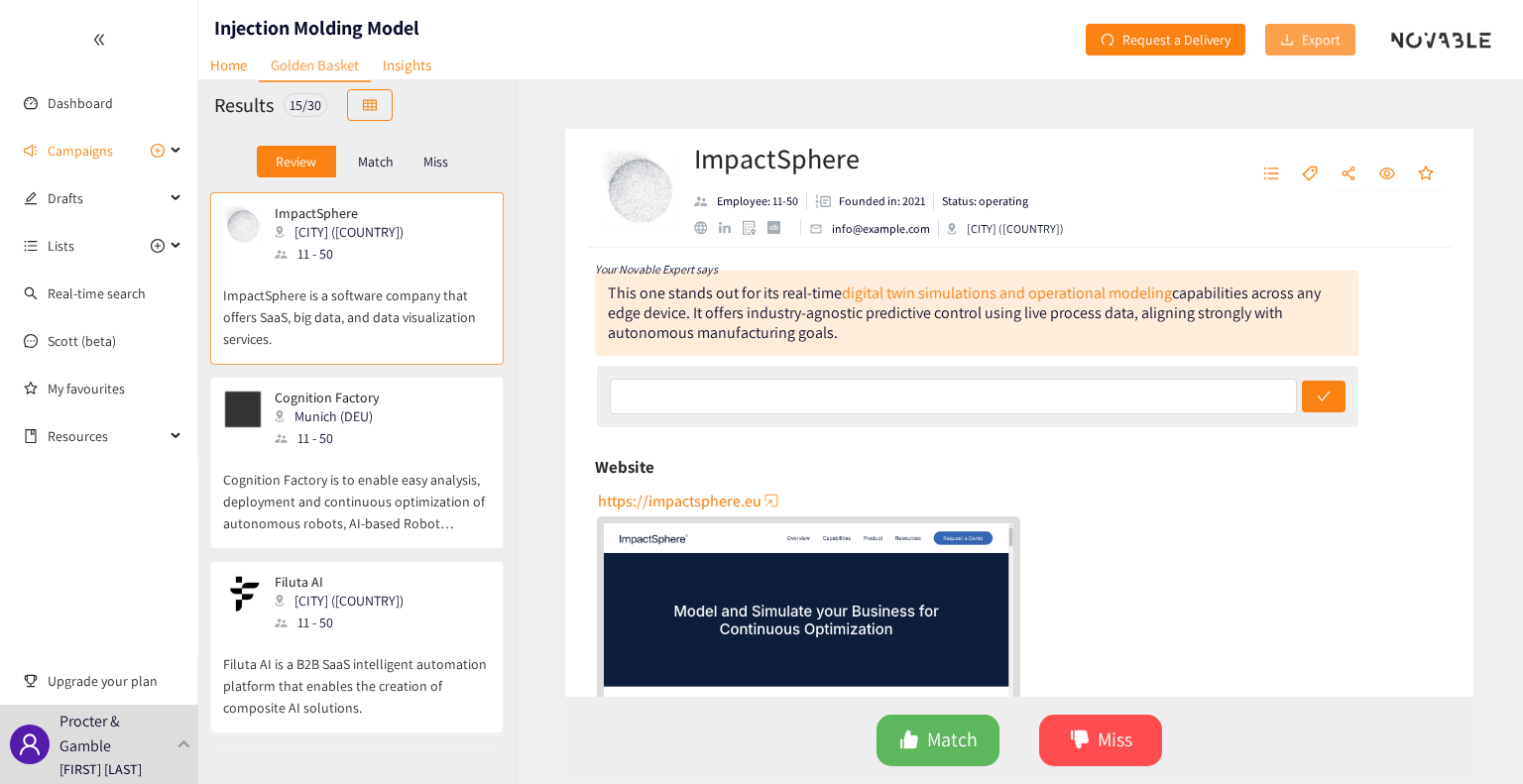 click on "Export" at bounding box center [1321, 40] 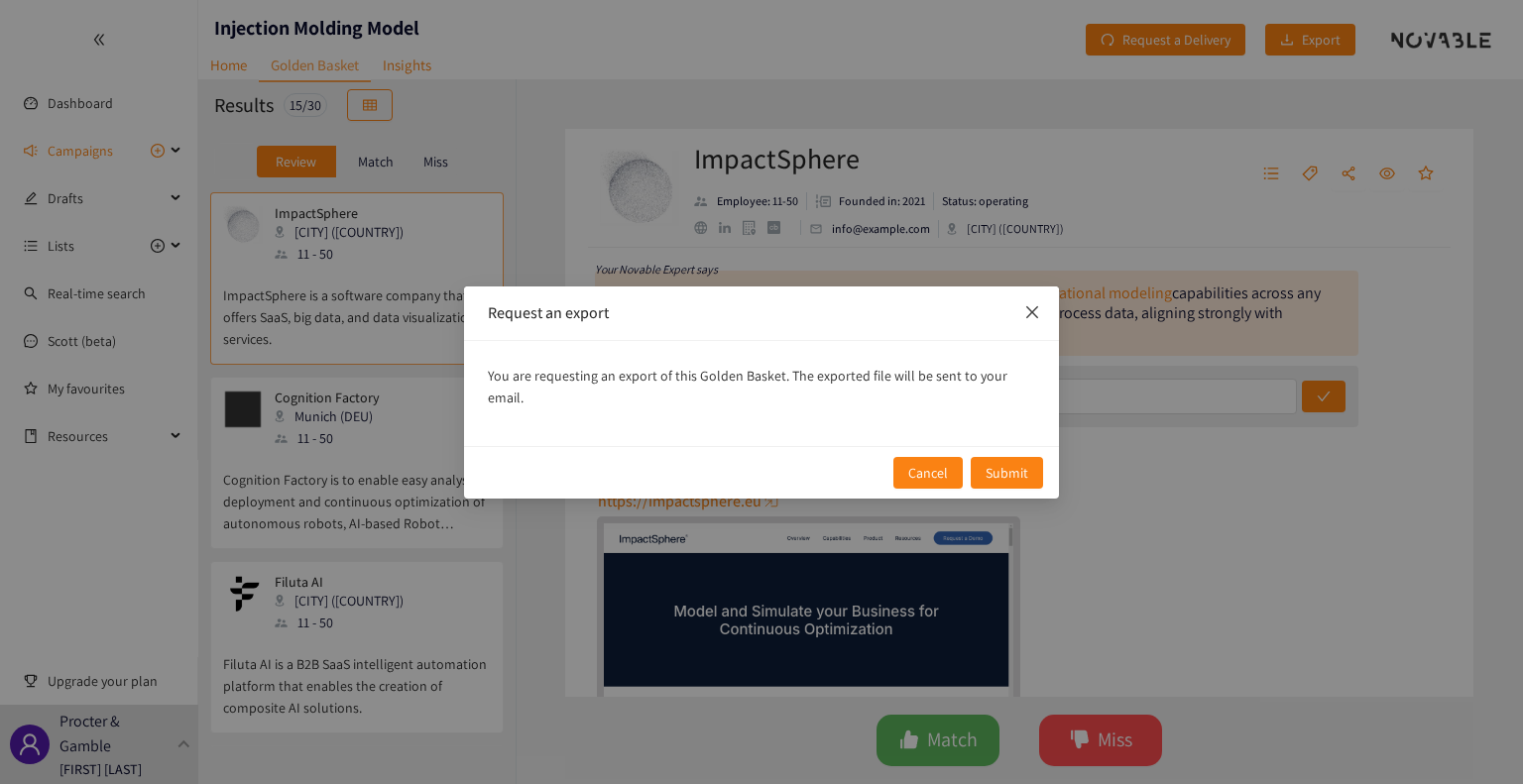 click at bounding box center [1032, 313] 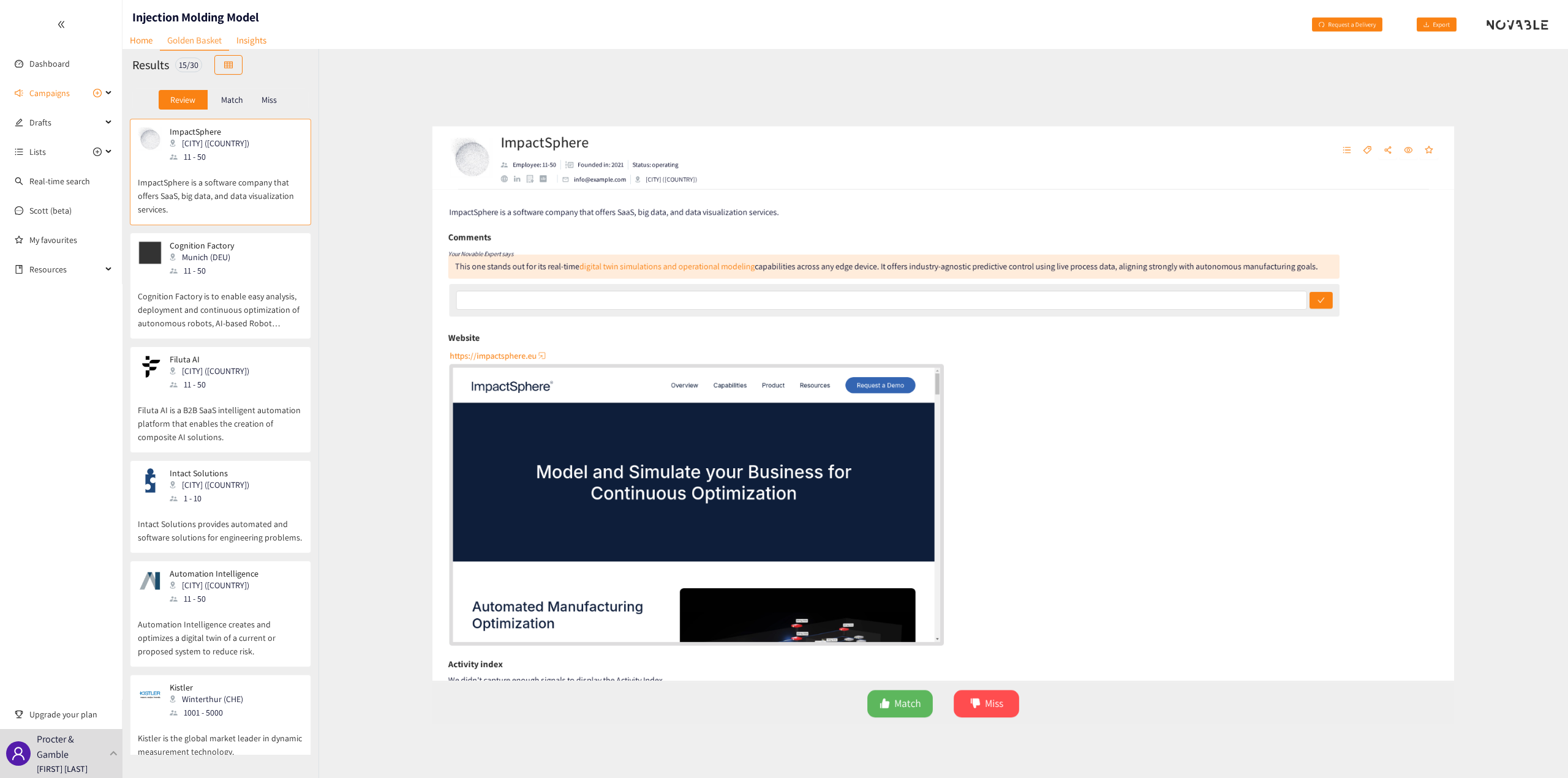 drag, startPoint x: 375, startPoint y: 243, endPoint x: 1405, endPoint y: 249, distance: 1030.017 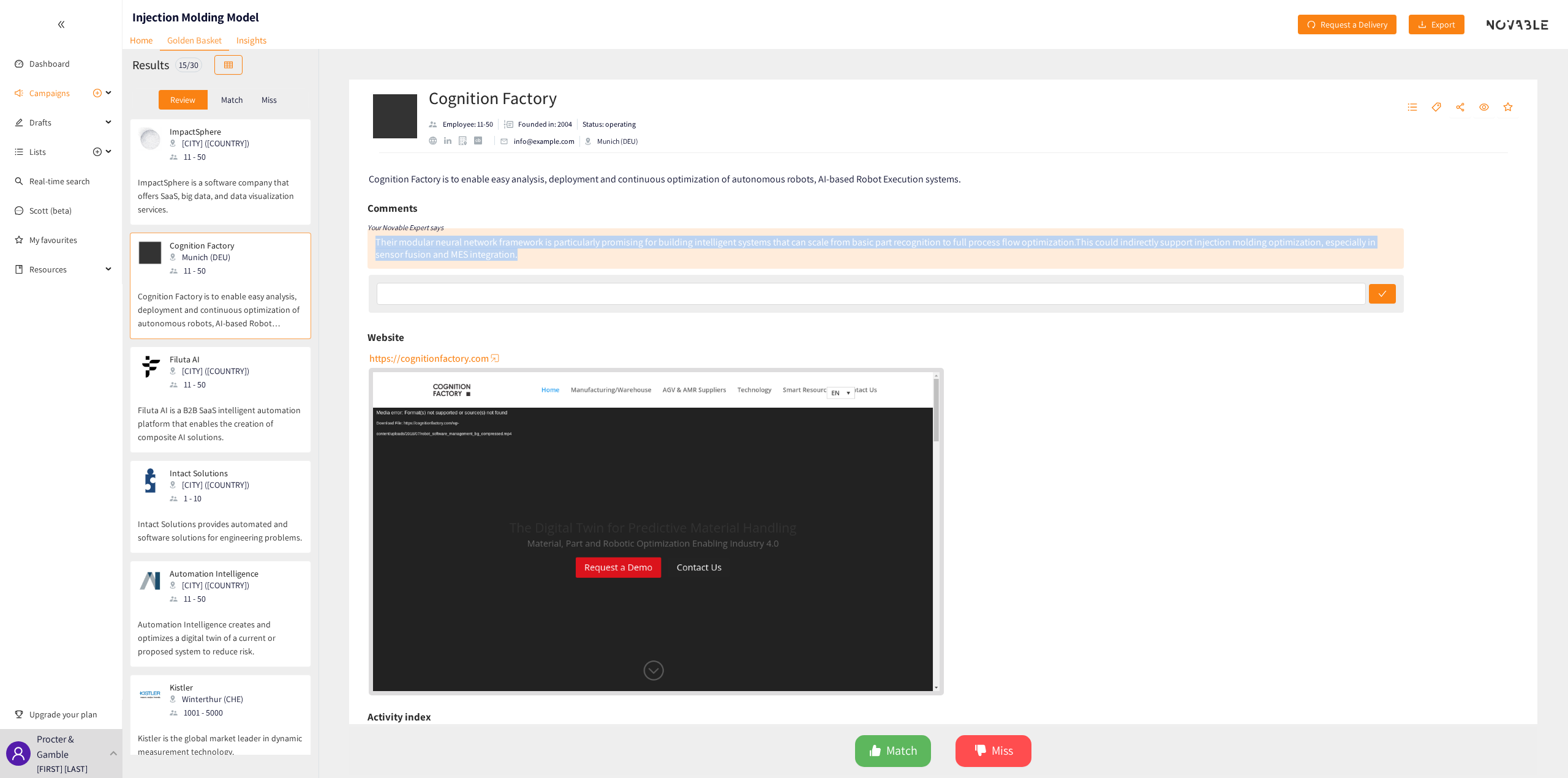 drag, startPoint x: 536, startPoint y: 258, endPoint x: 364, endPoint y: 242, distance: 172.7426 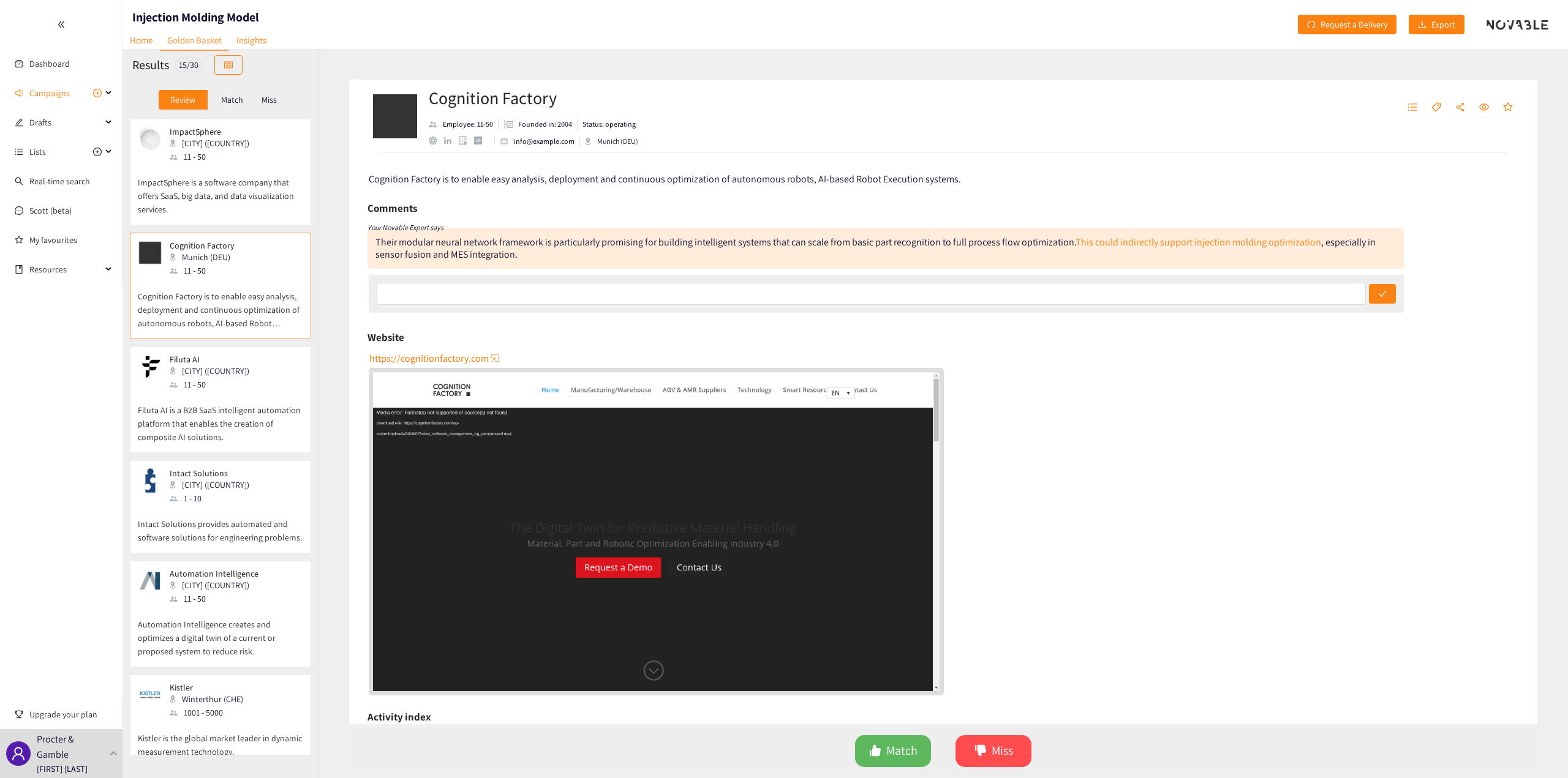 click on "Filuta AI is a B2B SaaS intelligent automation platform that enables the creation of composite AI solutions." at bounding box center [221, 417] 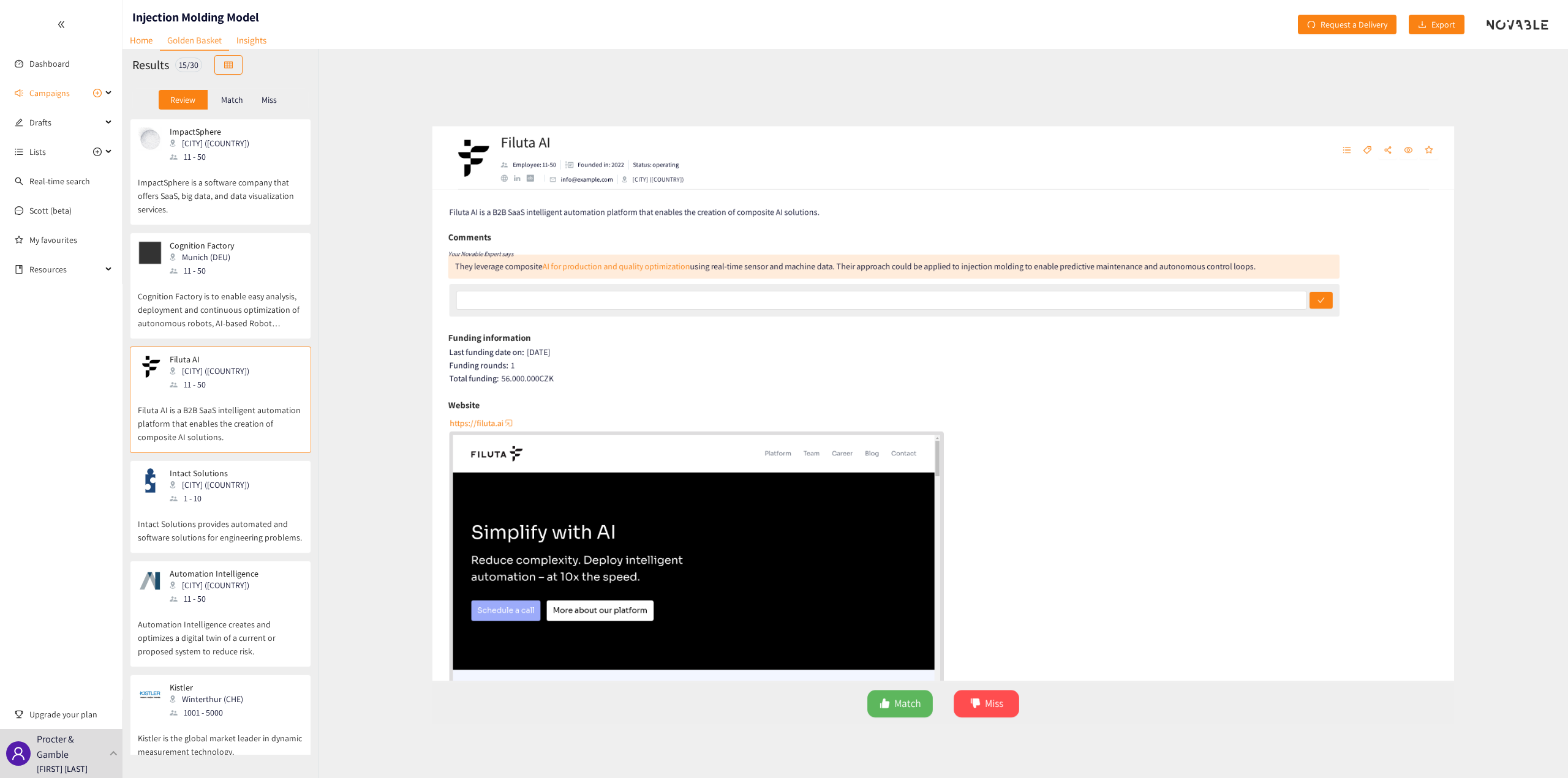 drag, startPoint x: 1349, startPoint y: 241, endPoint x: 369, endPoint y: 251, distance: 980.051 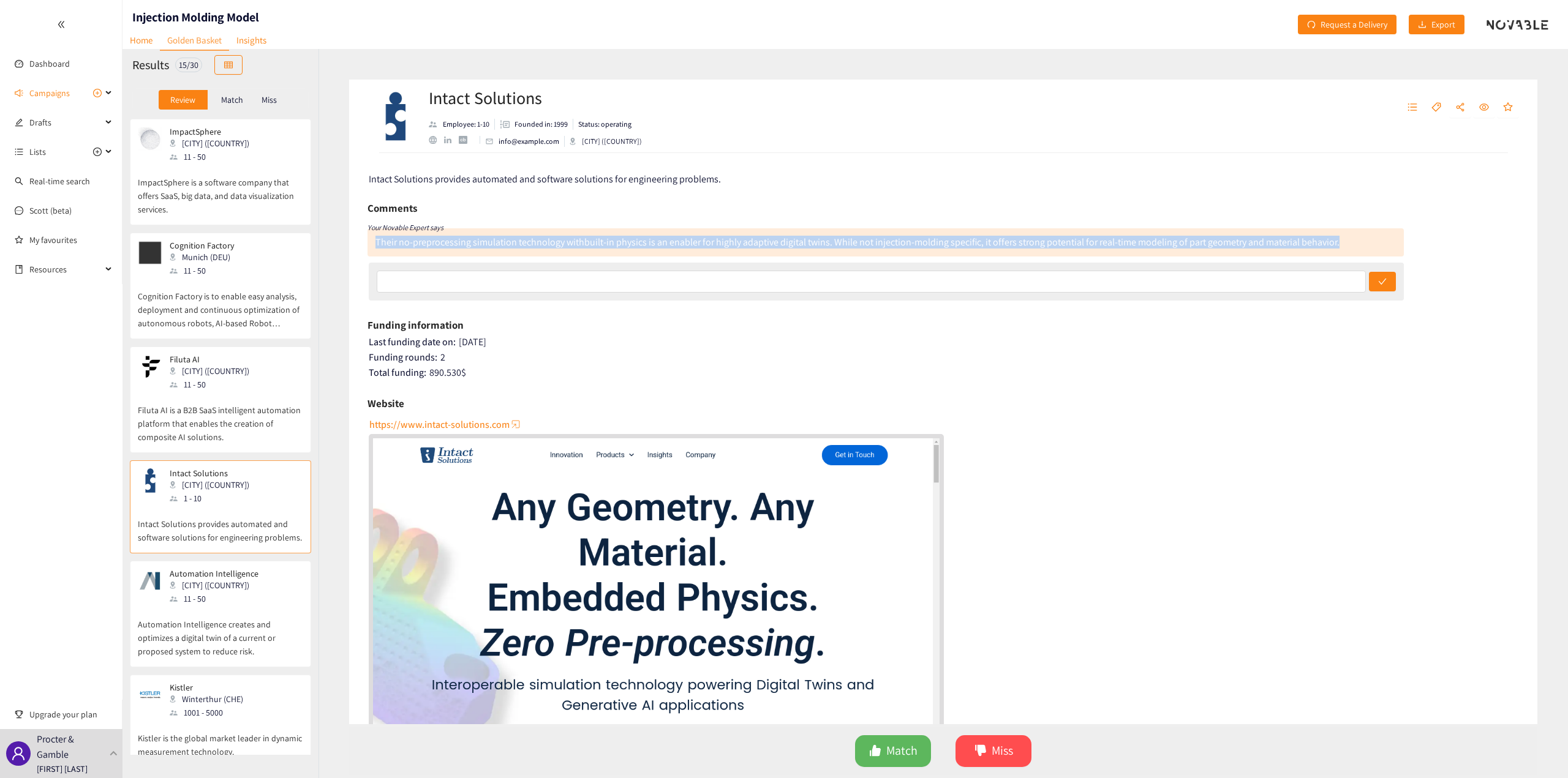 drag, startPoint x: 1376, startPoint y: 242, endPoint x: 368, endPoint y: 244, distance: 1008.002 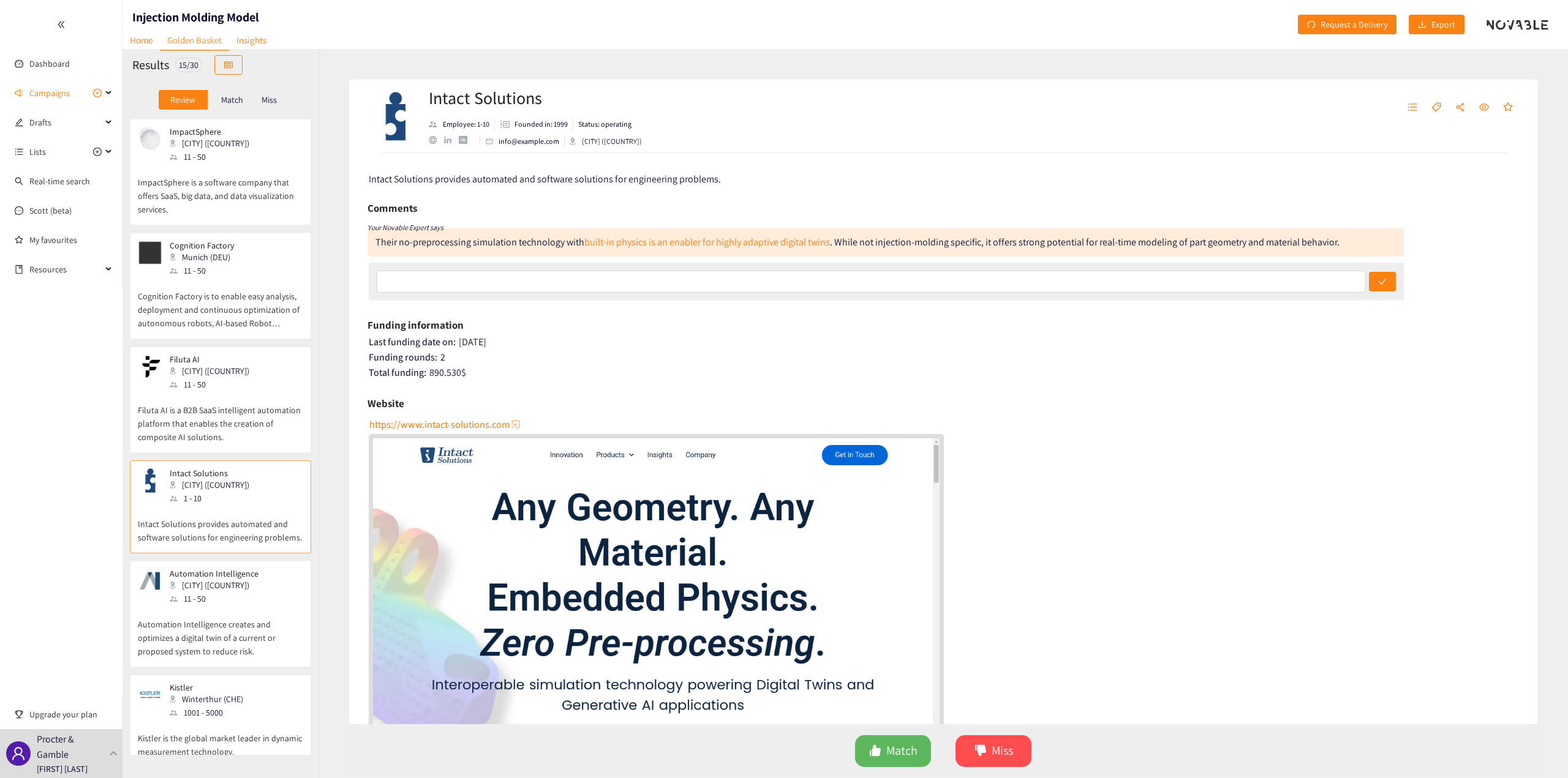 click on "11 - 50" at bounding box center (217, 599) 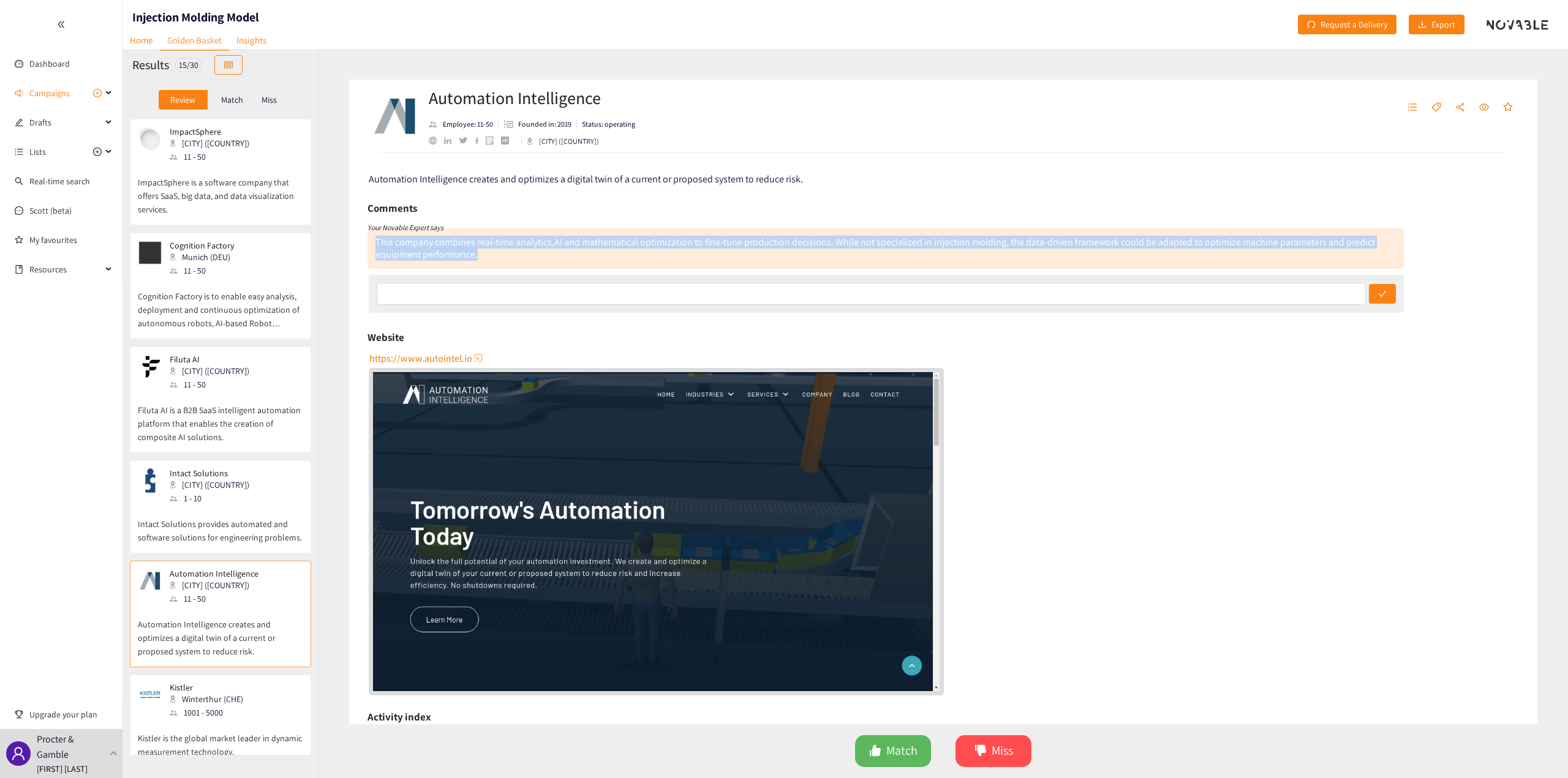 drag, startPoint x: 492, startPoint y: 256, endPoint x: 369, endPoint y: 244, distance: 123.58398 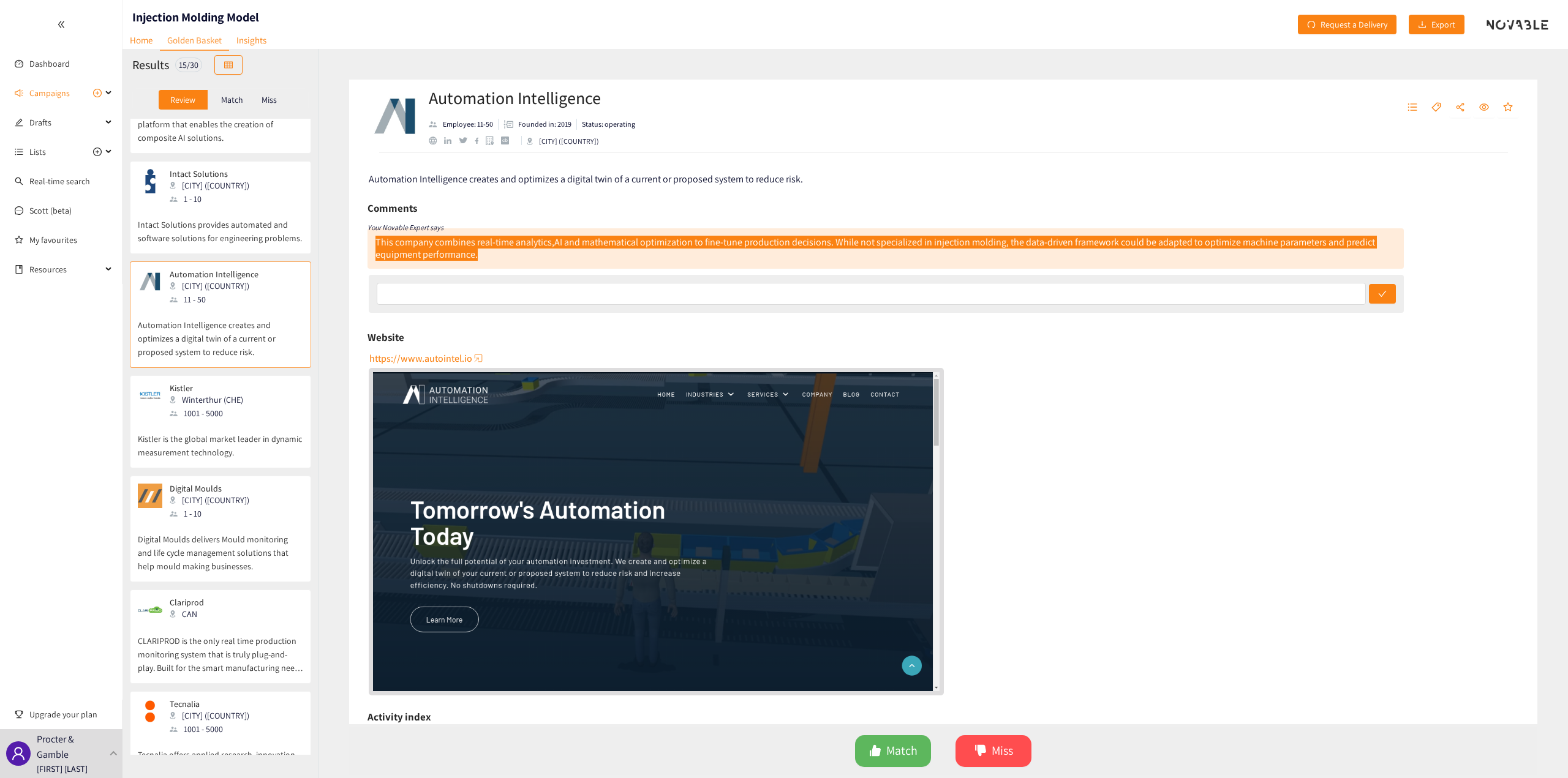 scroll, scrollTop: 306, scrollLeft: 0, axis: vertical 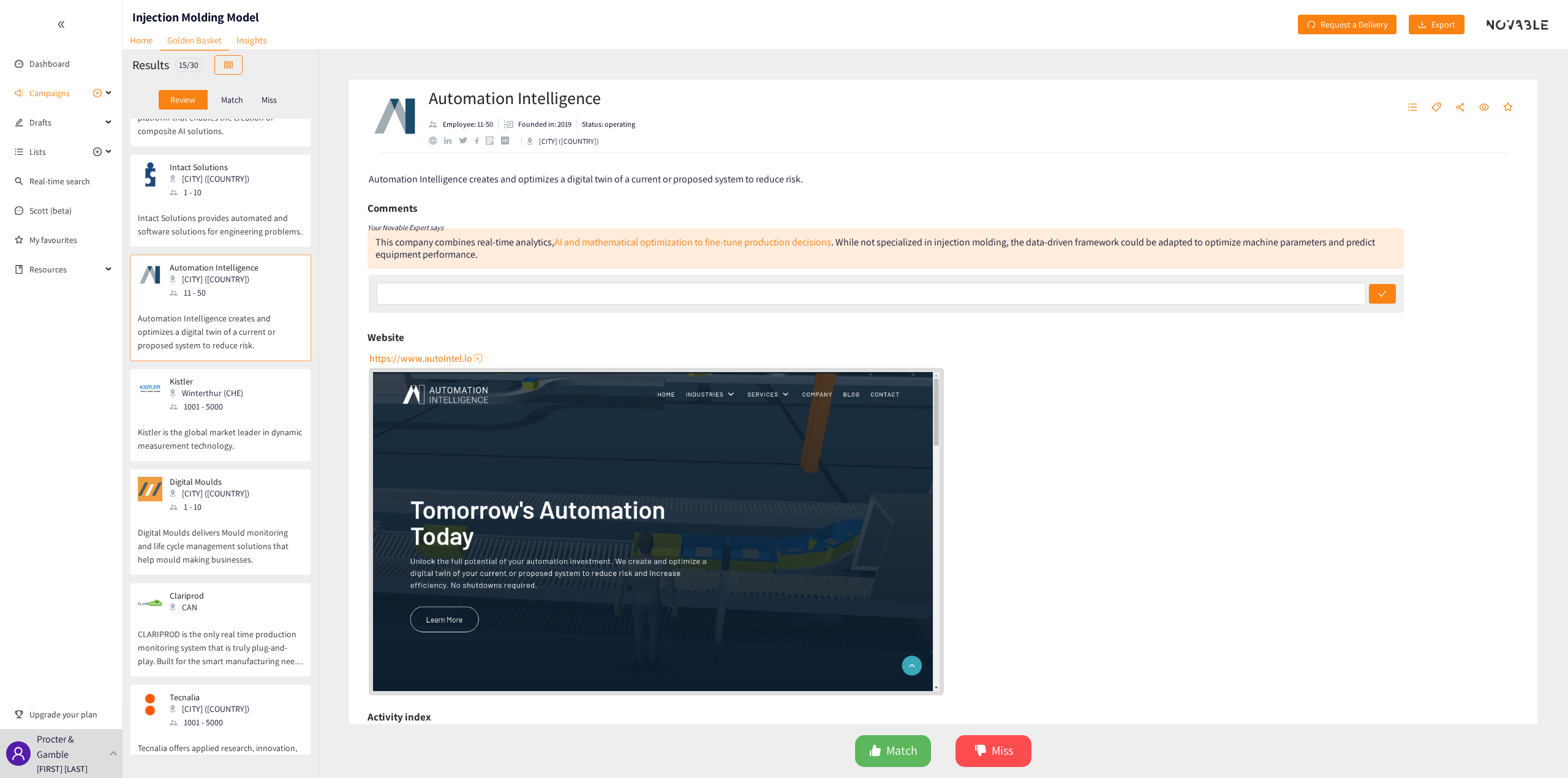 click on "Winterthur (CHE)" at bounding box center (210, 393) 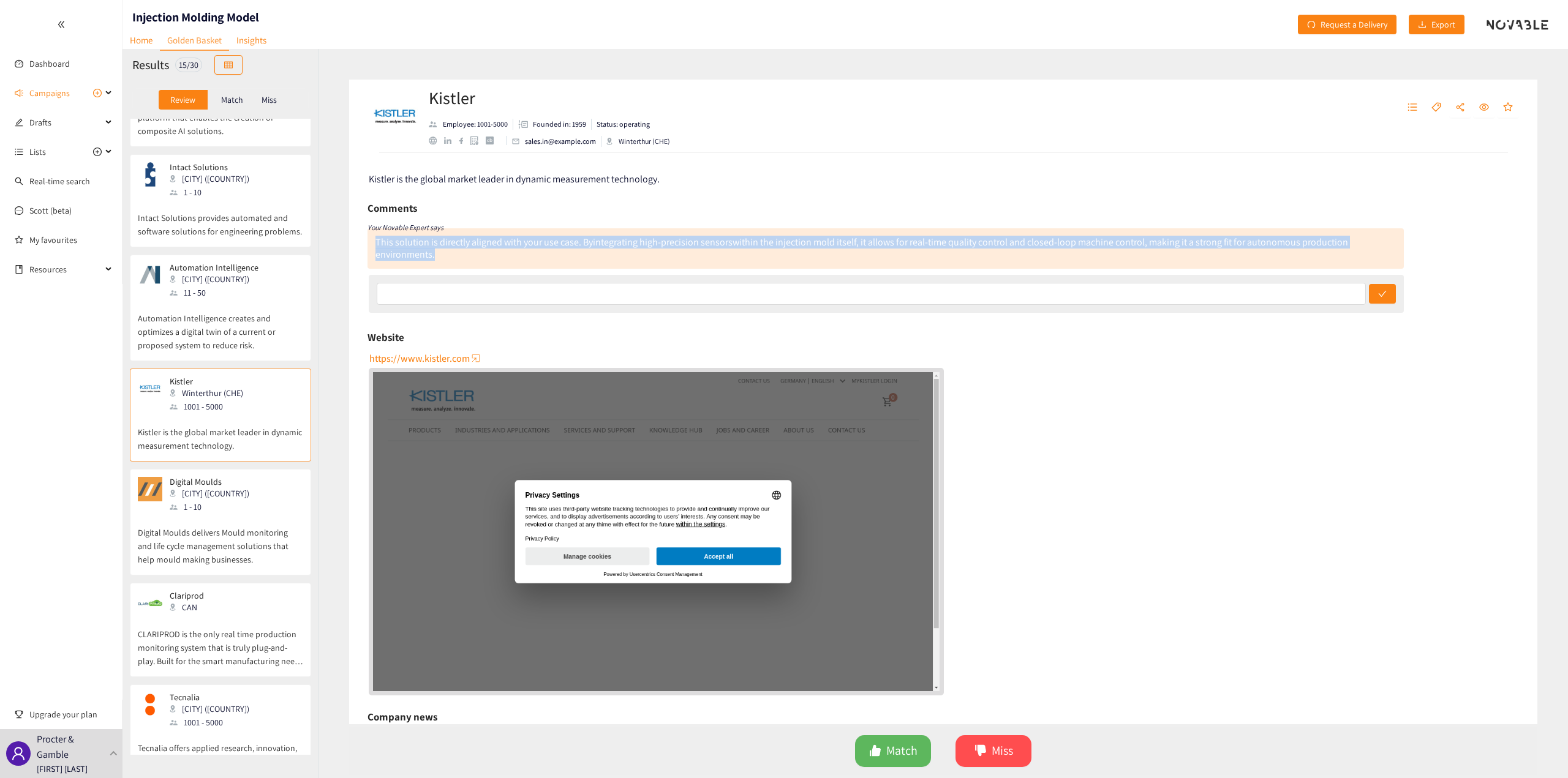 drag, startPoint x: 453, startPoint y: 253, endPoint x: 369, endPoint y: 237, distance: 85.51023 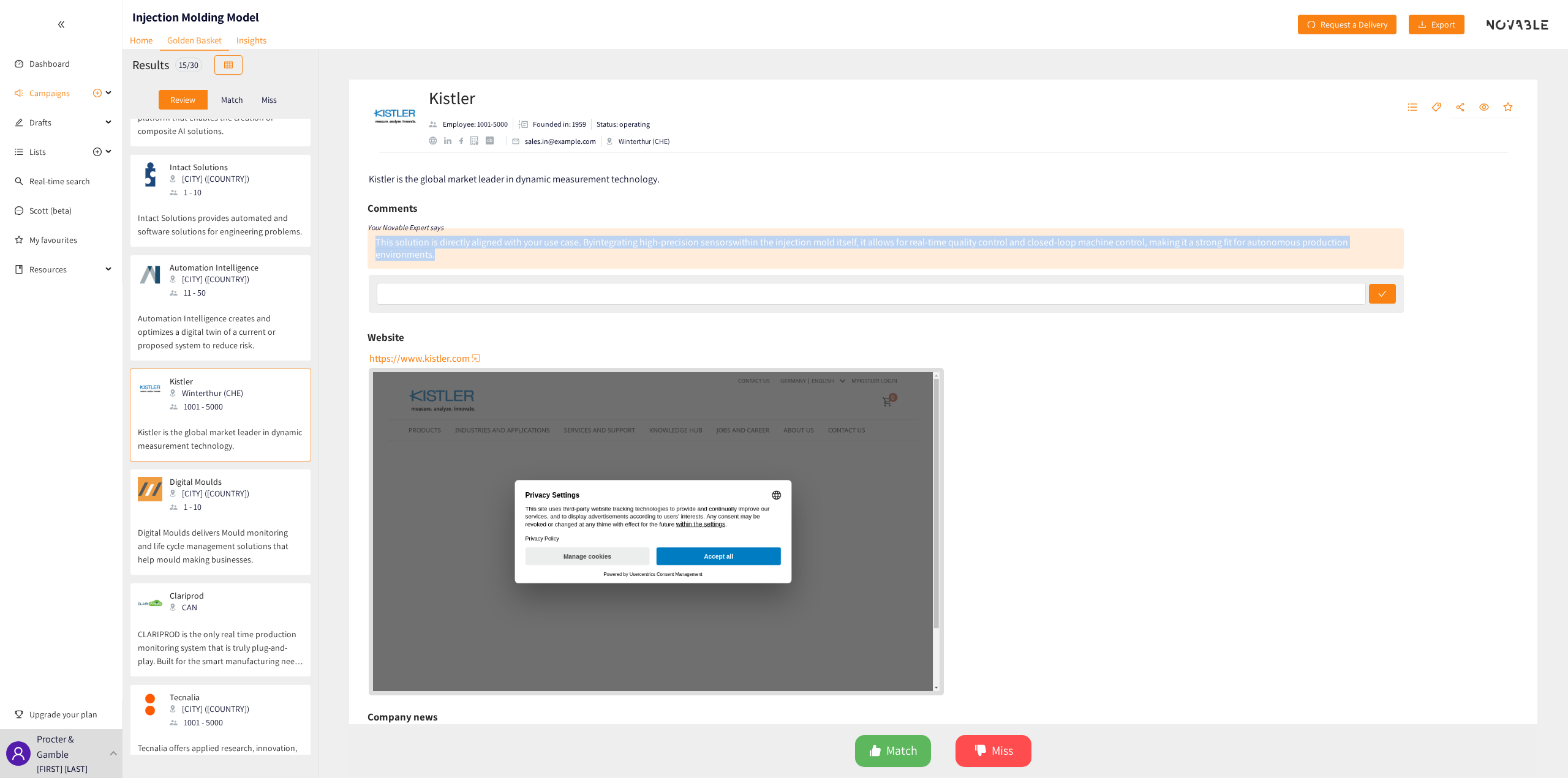 copy on "This solution is directly aligned with your use case. By  integrating high-precision sensors  within the injection mold itself, it allows for real-time quality control and closed-loop machine control, making it a strong fit for autonomous production environments." 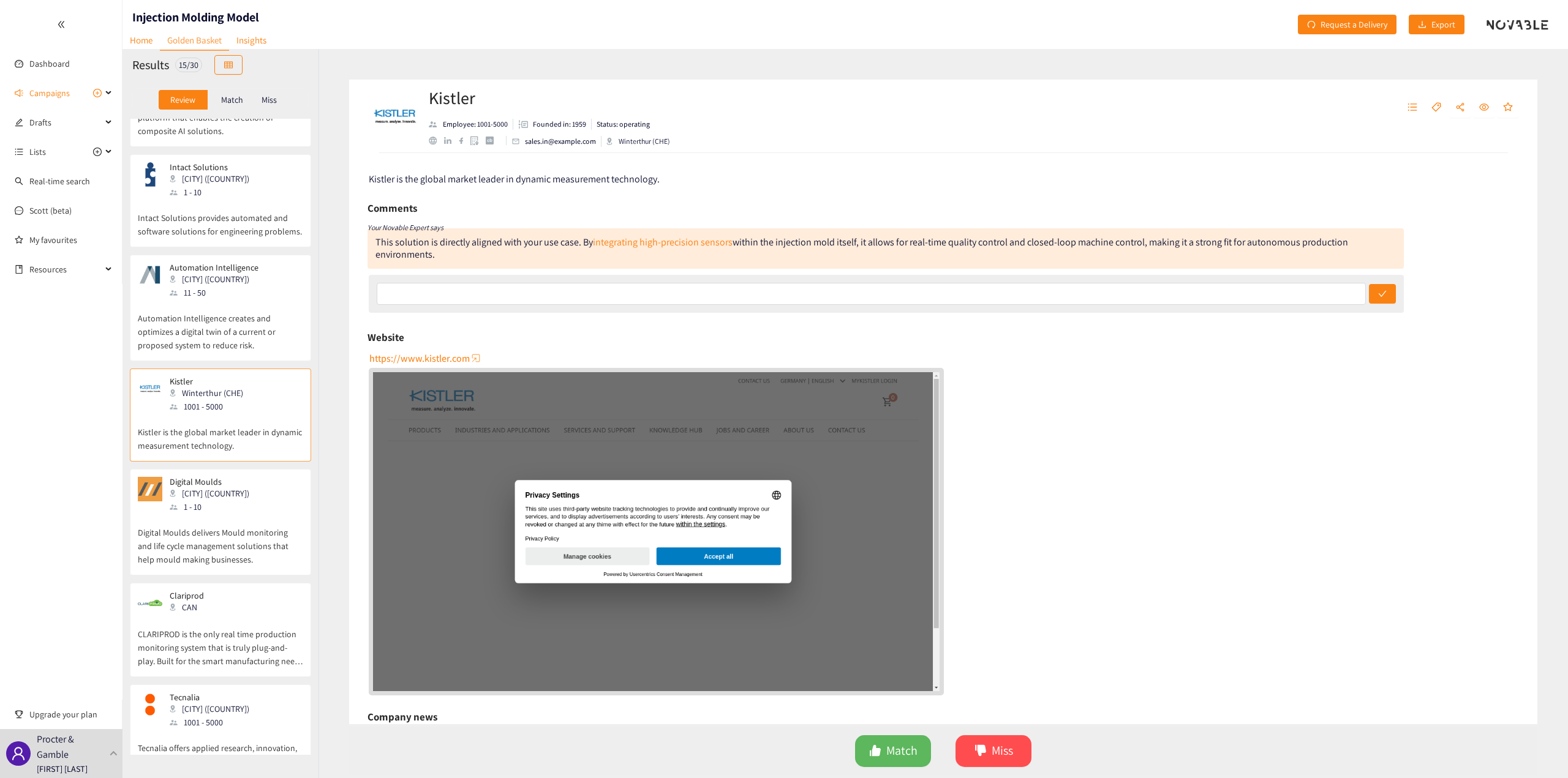 click on "Digital Moulds" at bounding box center (209, 482) 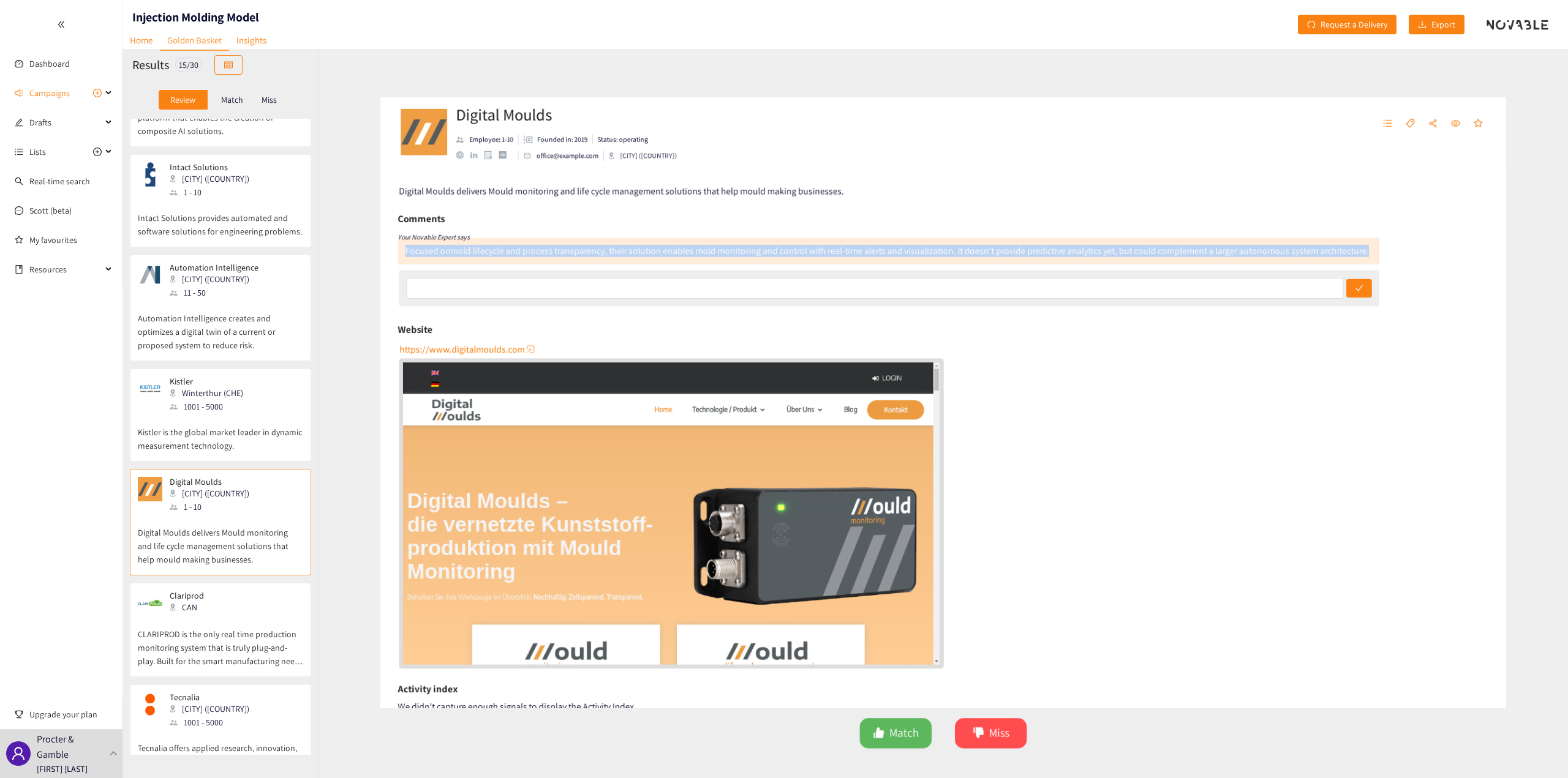 drag, startPoint x: 1394, startPoint y: 242, endPoint x: 371, endPoint y: 241, distance: 1023.0005 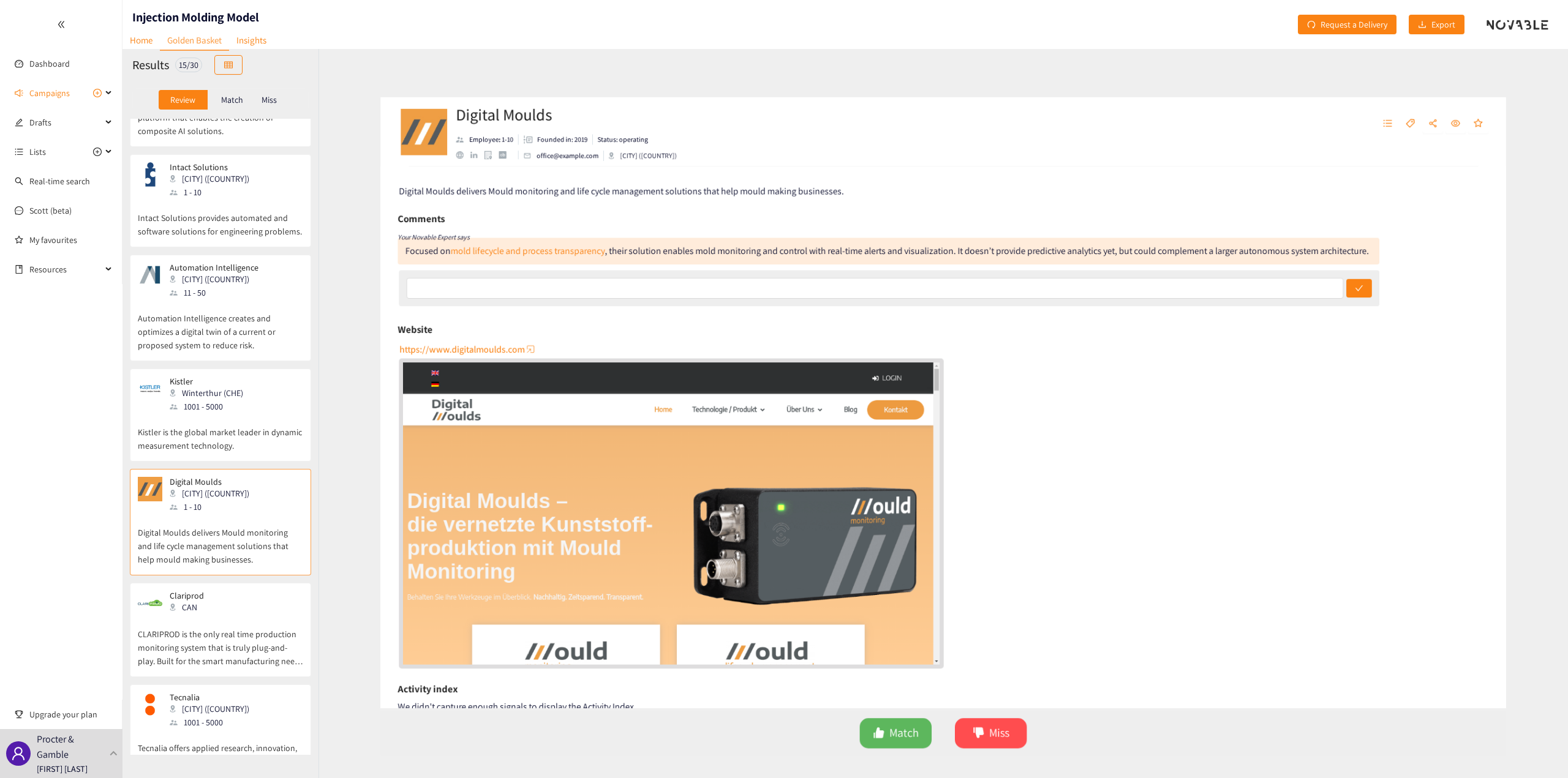 click on "CLARIPROD is the only real time production monitoring system that is truly plug-and-play. Built for the smart manufacturing needs of small and medium-sized businesses, CLARIPROD was designed to be affordable and simple to implement, allowing businesses to easily access all of their most important production data, in real time, from the very first day of system acquisition." at bounding box center [221, 641] 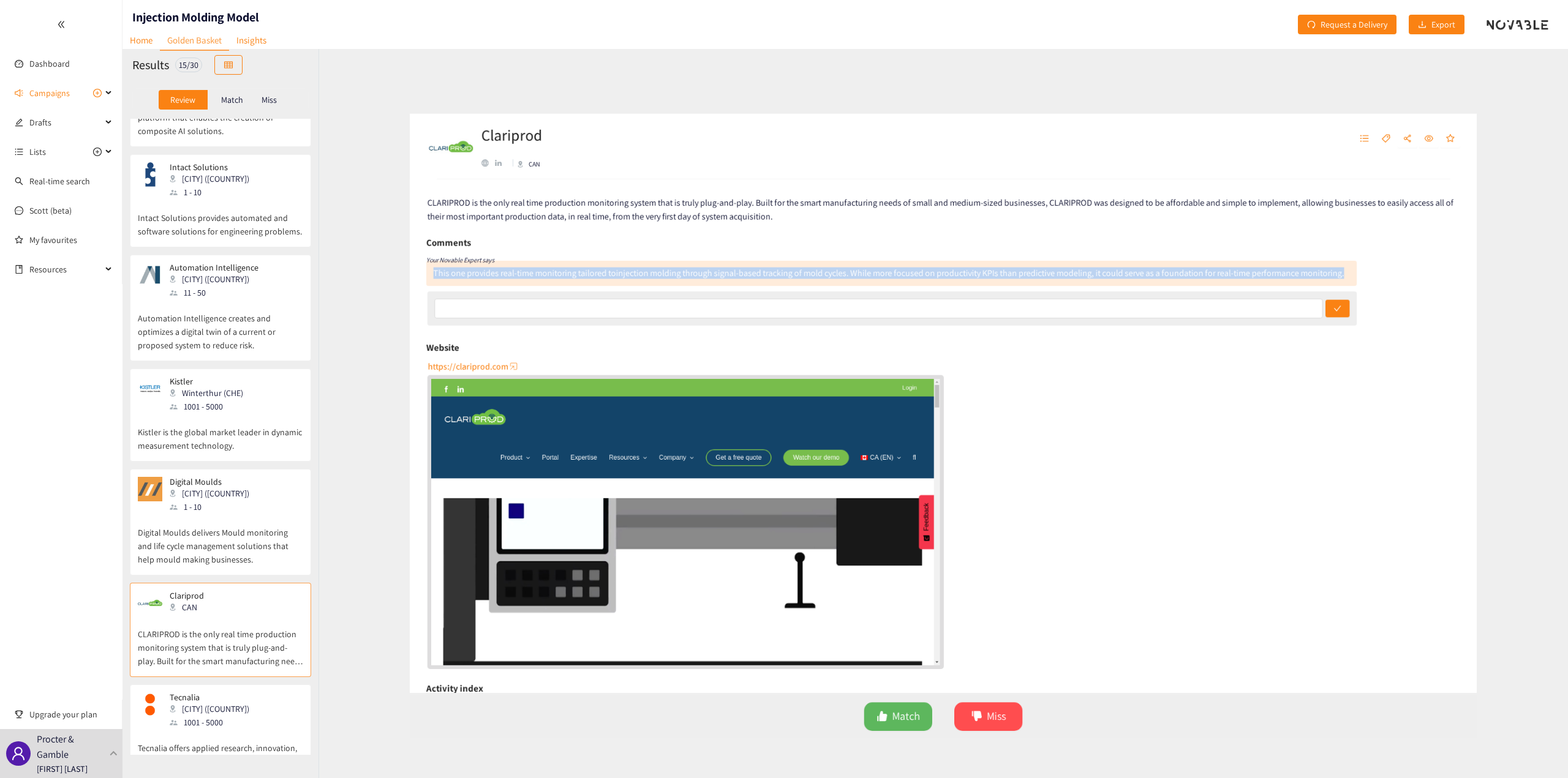 drag, startPoint x: 374, startPoint y: 254, endPoint x: 1384, endPoint y: 262, distance: 1010.0317 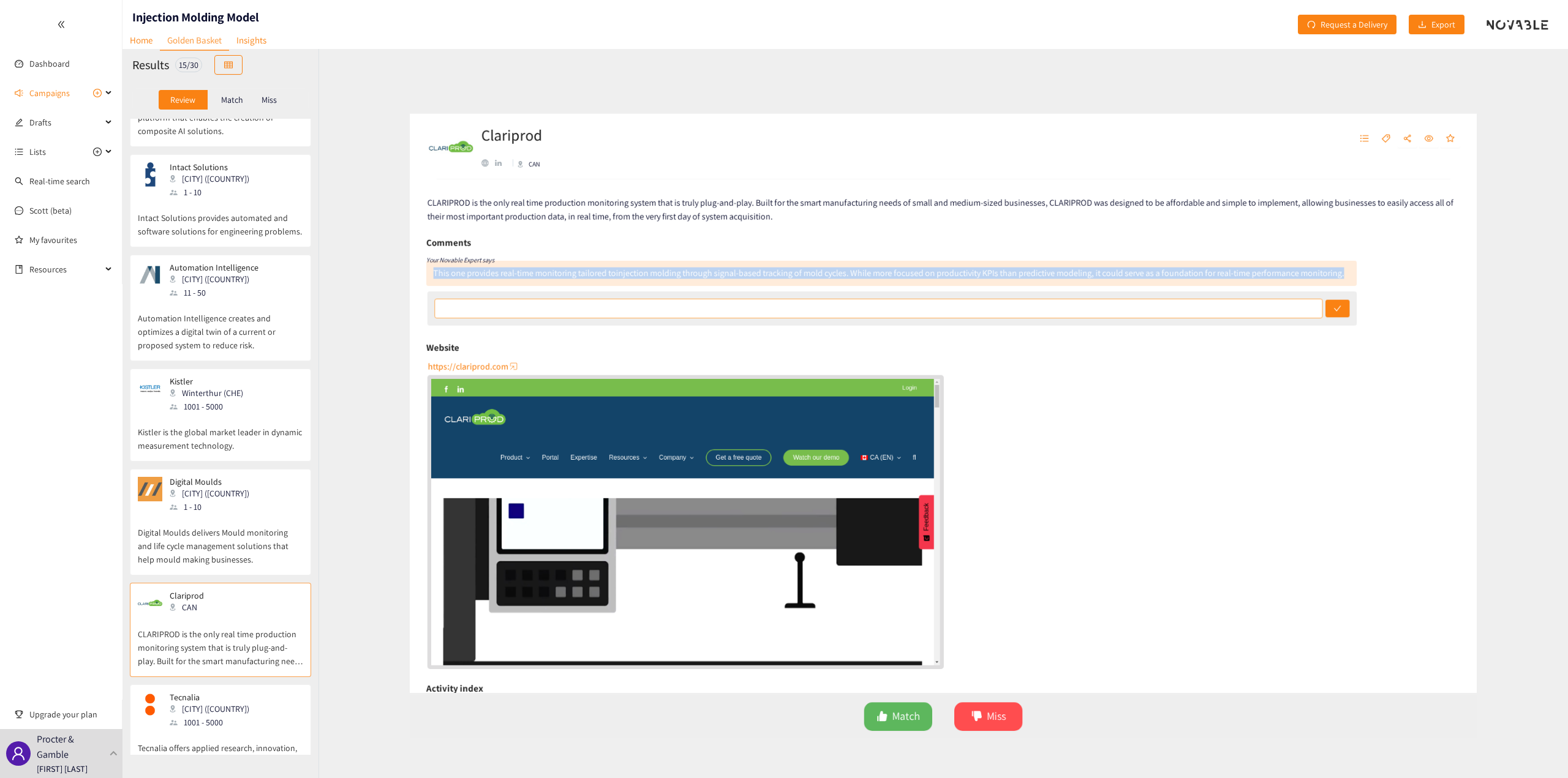 copy on "This one provides real-time monitoring tailored to  injection molding through signal-based tracking of mold cycles . While more focused on productivity KPIs than predictive modeling, it could serve as a foundation for real-time performance monitoring." 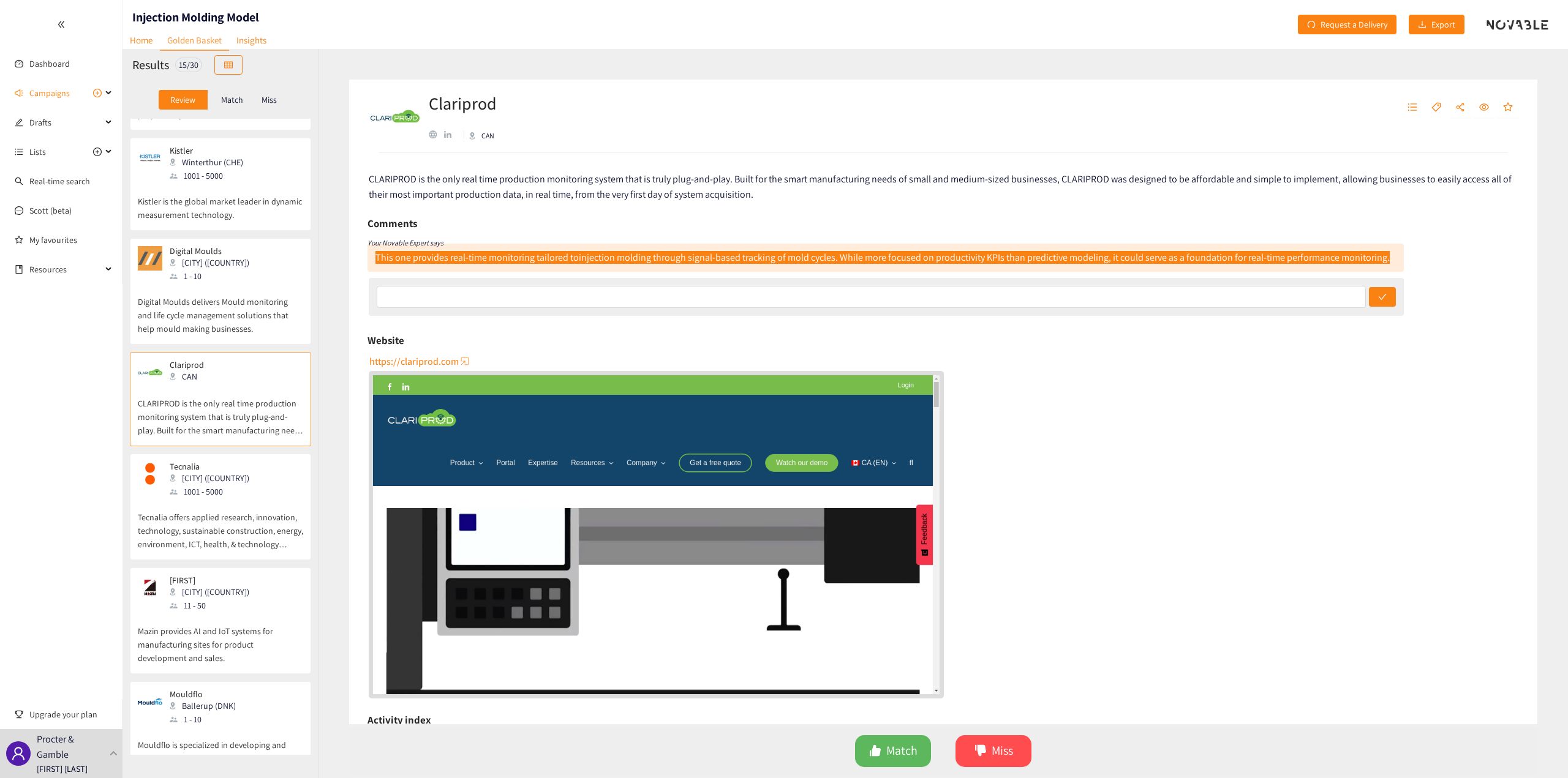 scroll, scrollTop: 551, scrollLeft: 0, axis: vertical 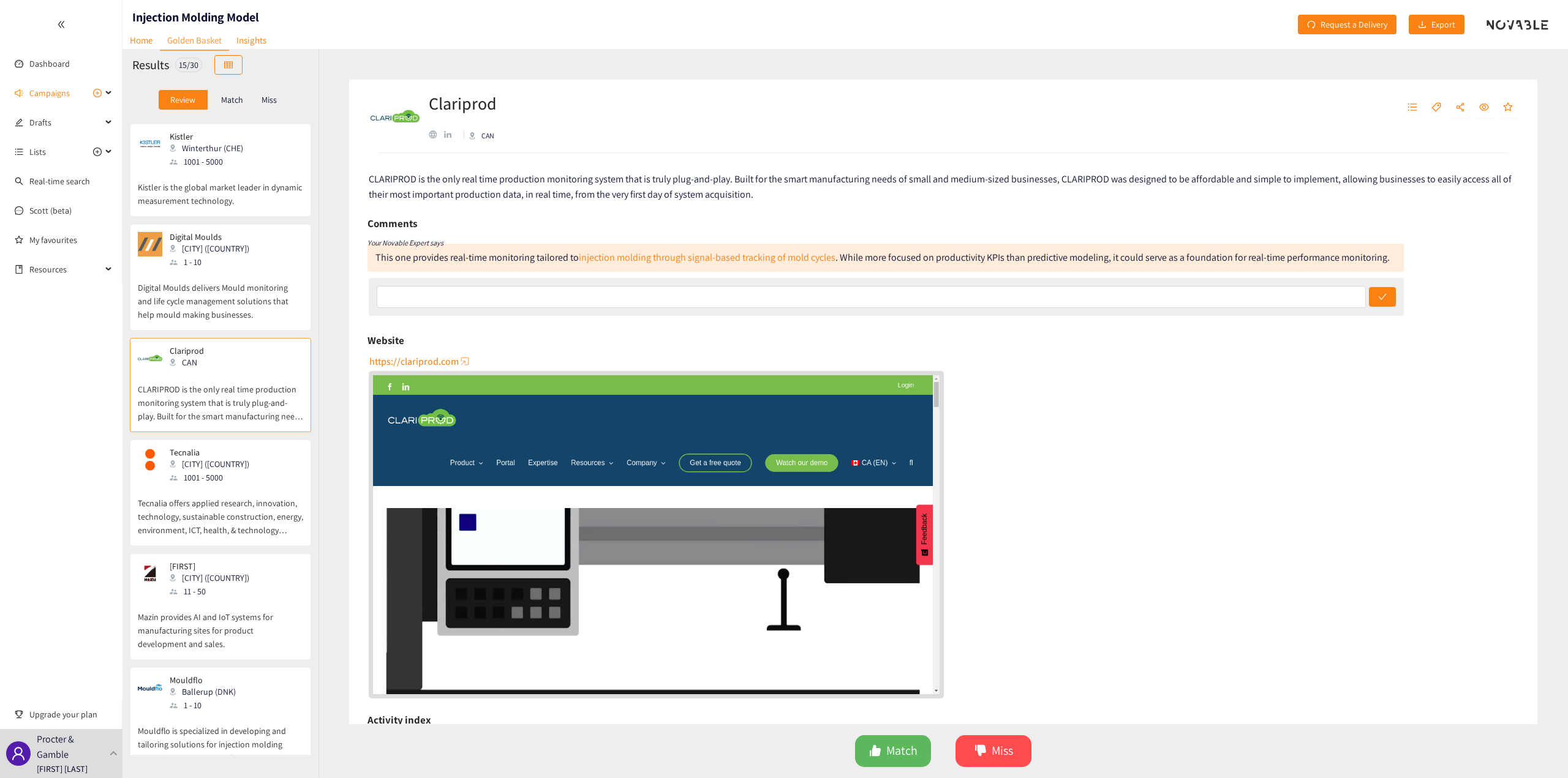 click on "Tecnalia offers applied research, innovation, technology, sustainable construction, energy, environment, ICT, health, & technology services." at bounding box center [221, 511] 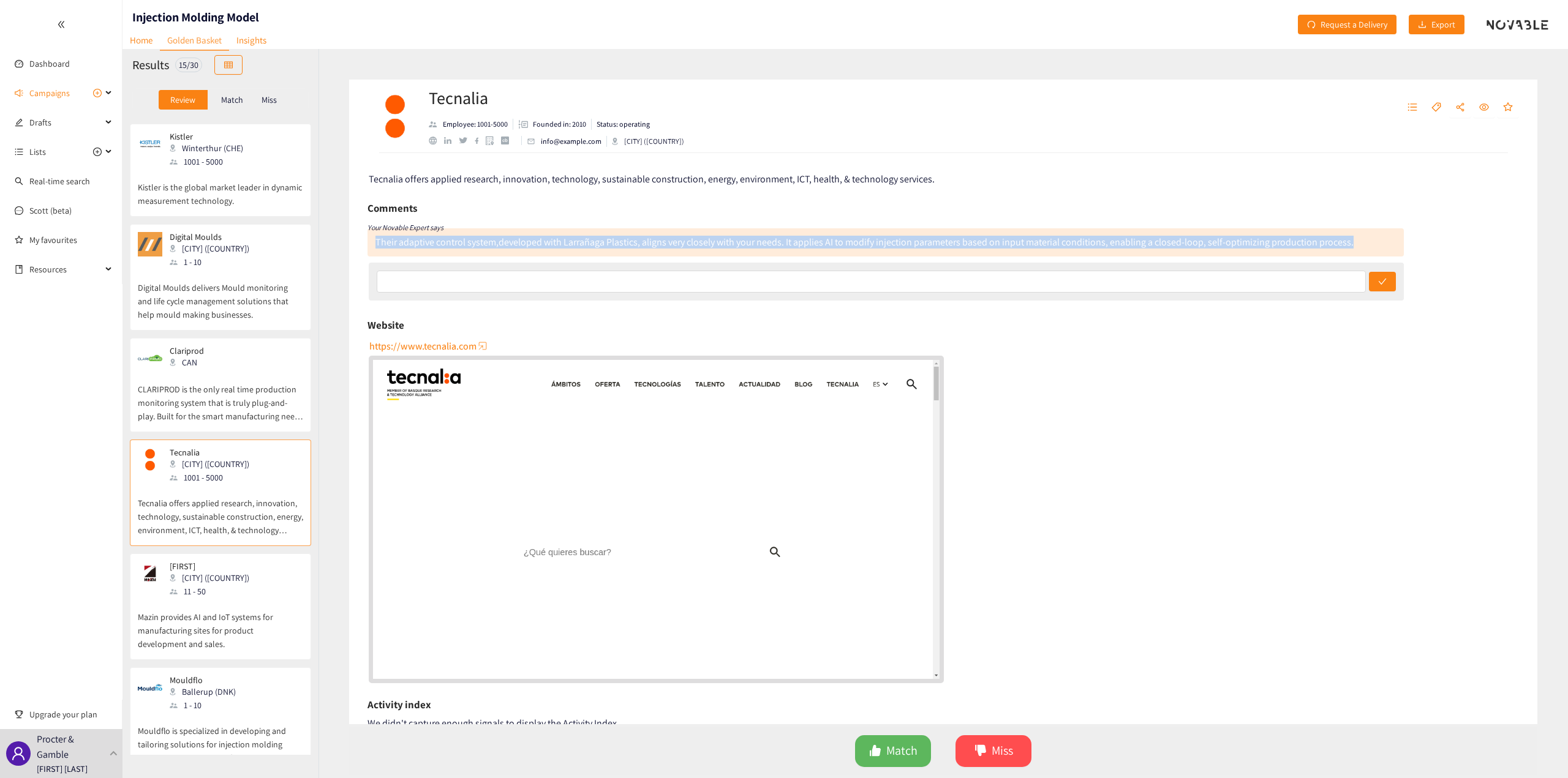 drag, startPoint x: 1377, startPoint y: 244, endPoint x: 368, endPoint y: 245, distance: 1009.0005 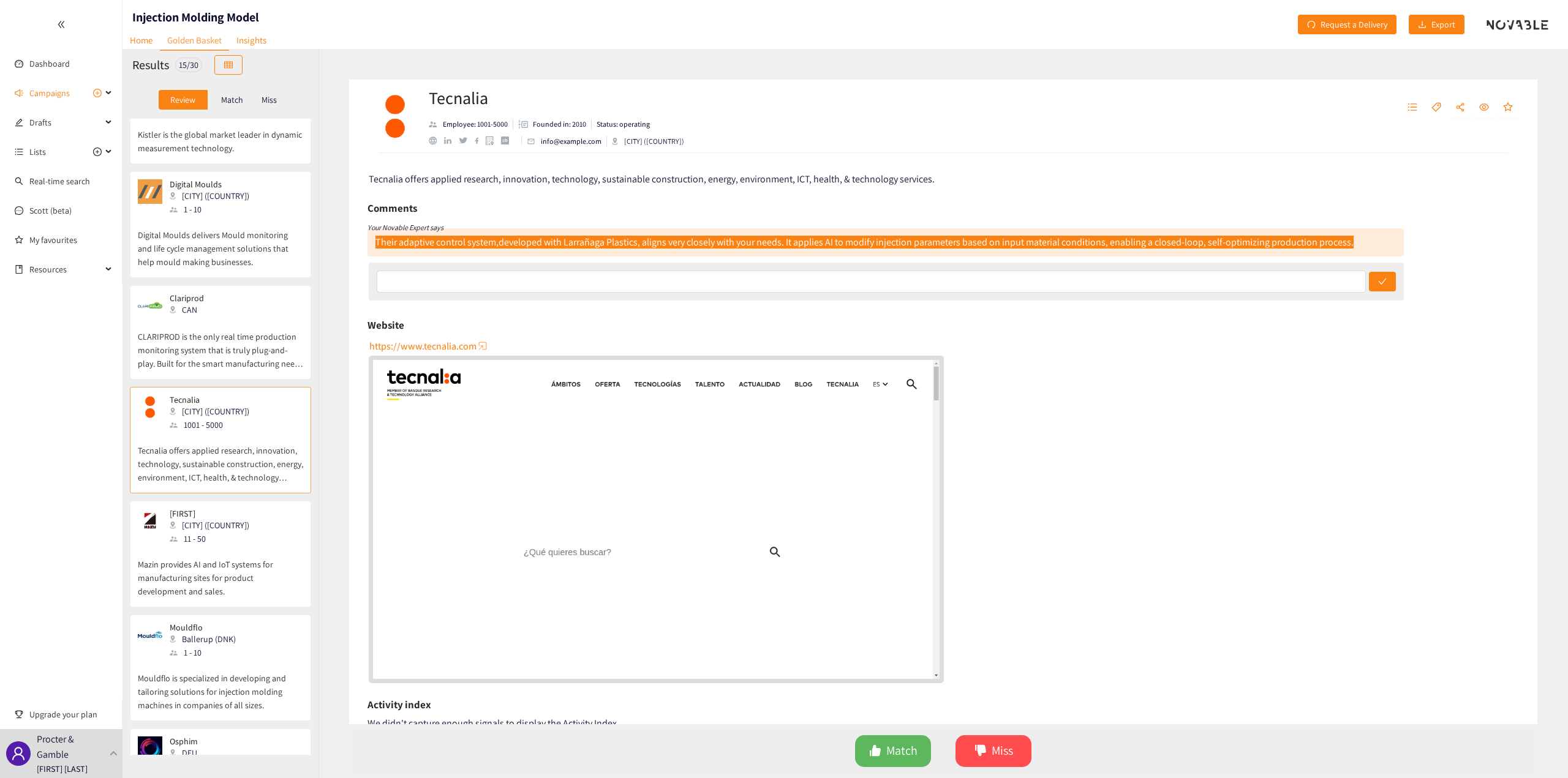 scroll, scrollTop: 673, scrollLeft: 0, axis: vertical 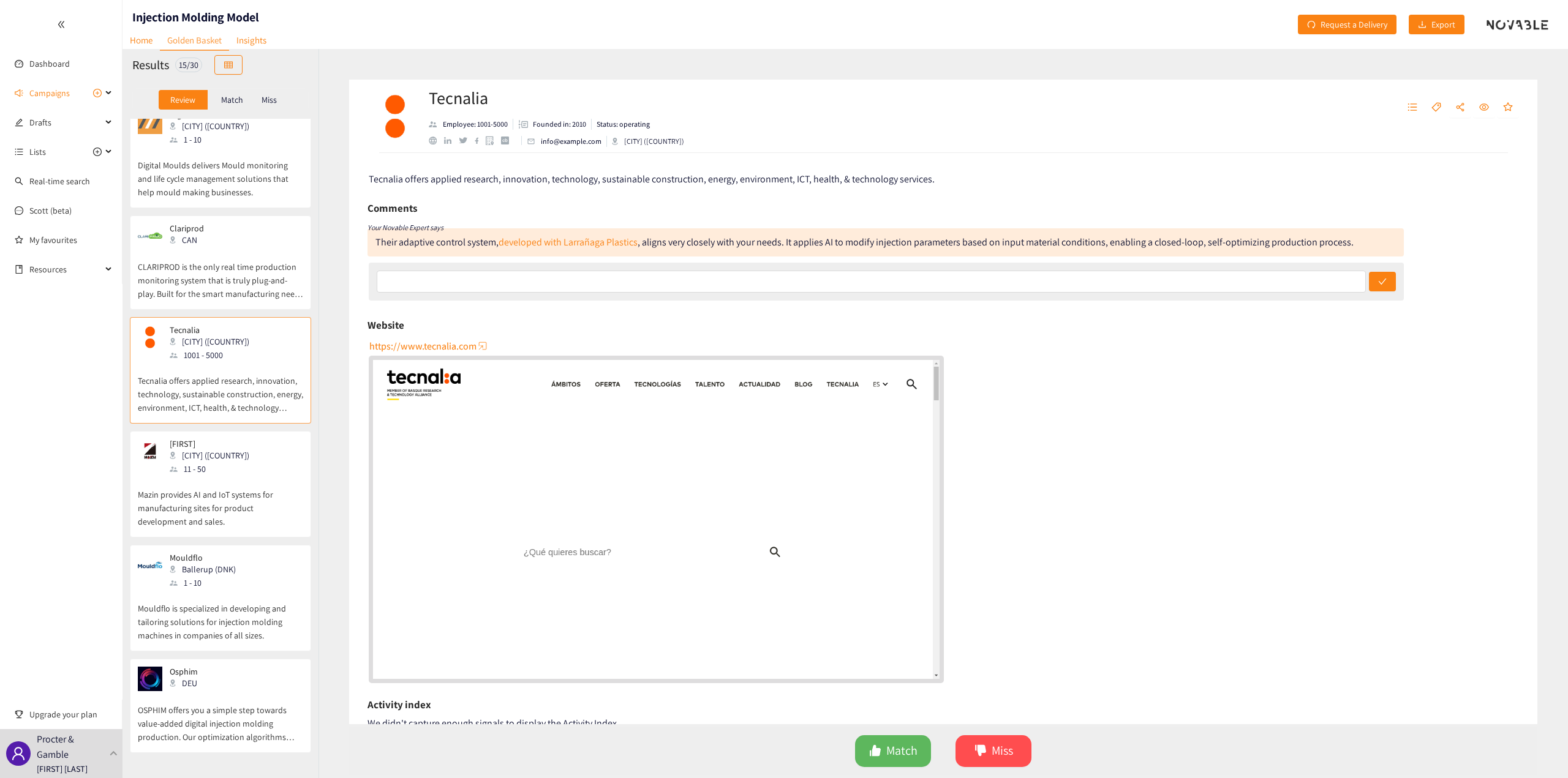 click on "Mazin provides AI and IoT systems for manufacturing sites for product development and sales." at bounding box center [221, 502] 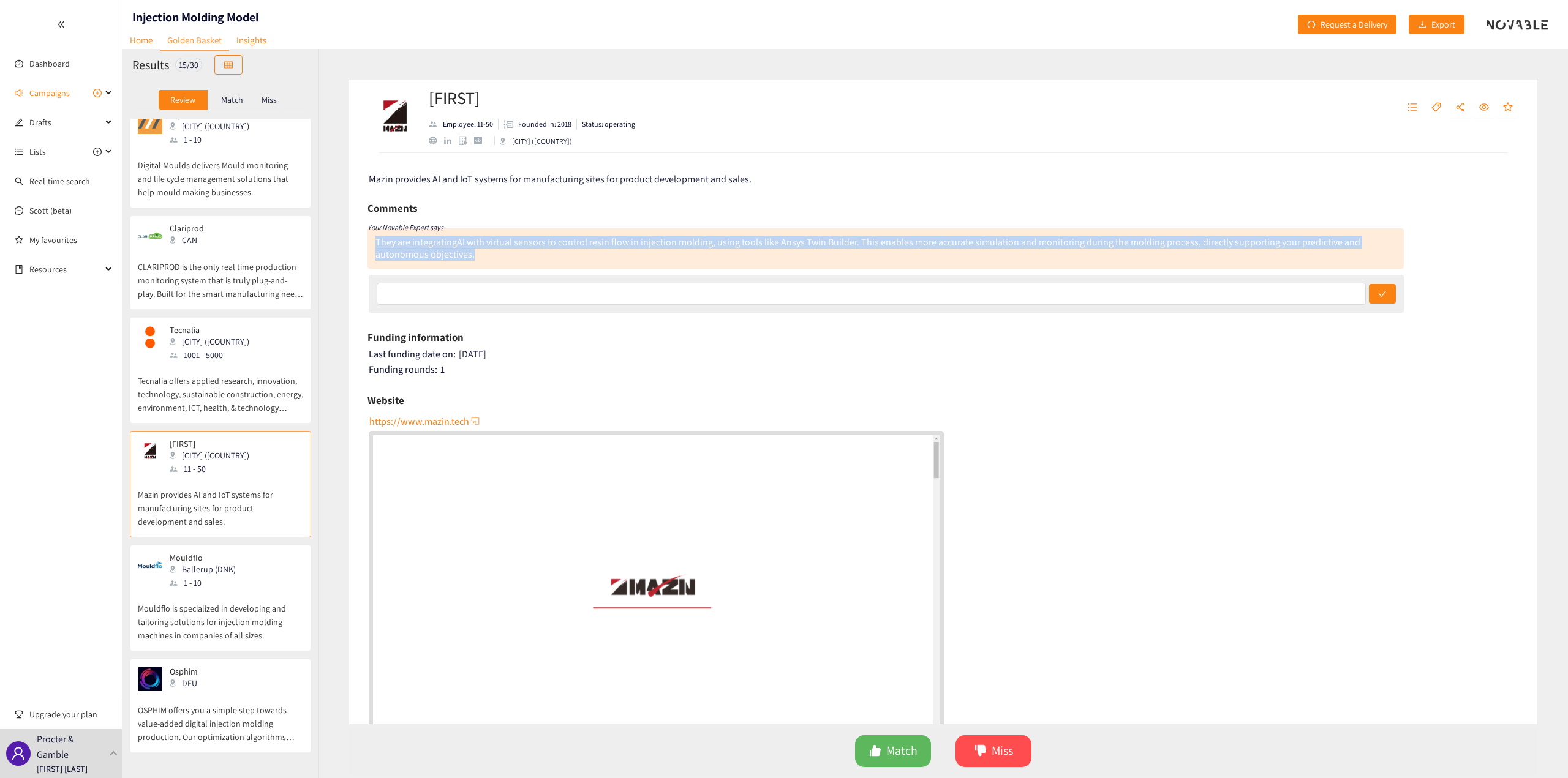 drag, startPoint x: 511, startPoint y: 252, endPoint x: 367, endPoint y: 245, distance: 144.17004 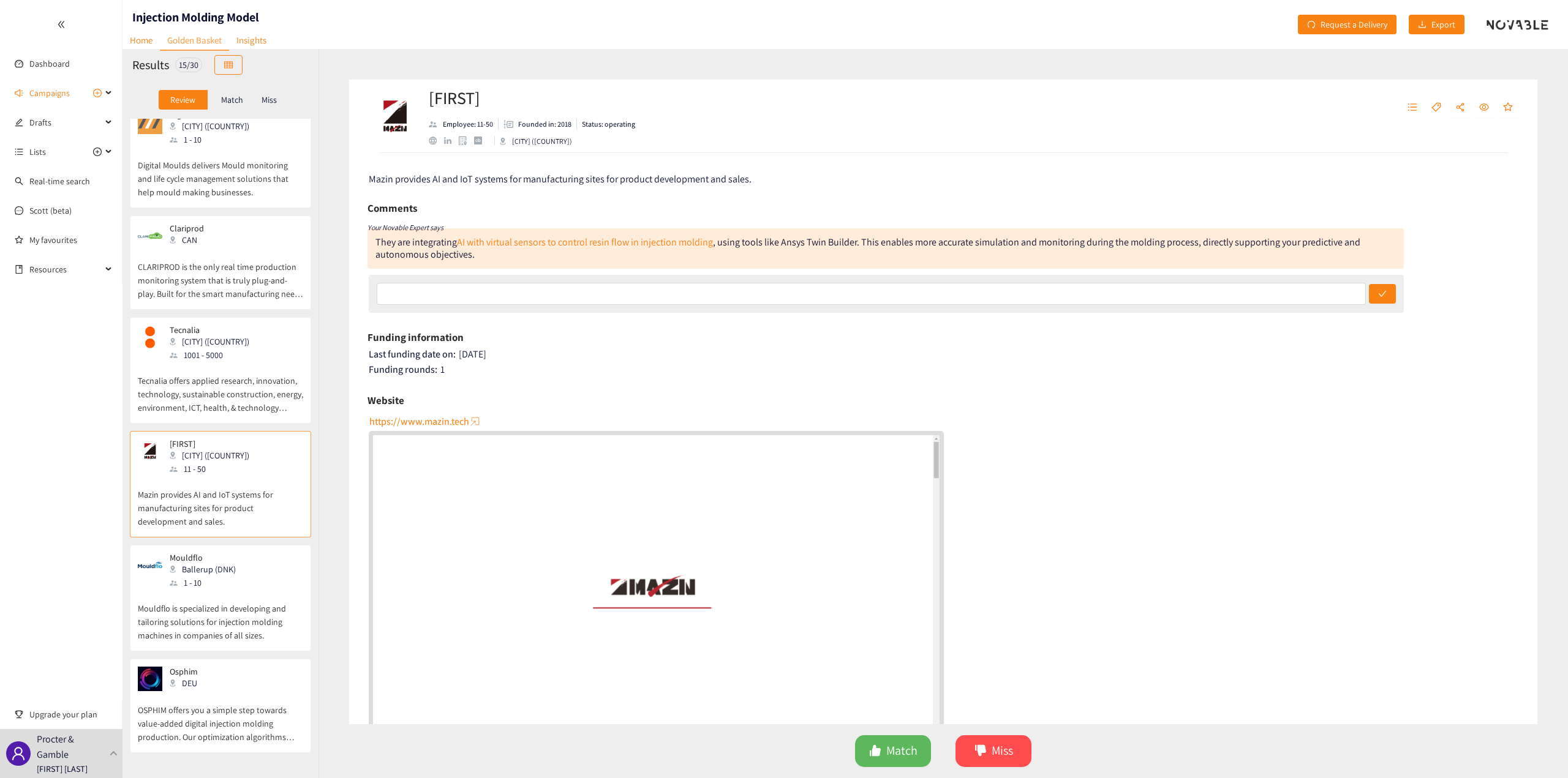 click on "Mouldflo   Ballerup ([COUNTRY])     1 - 10" at bounding box center [221, 571] 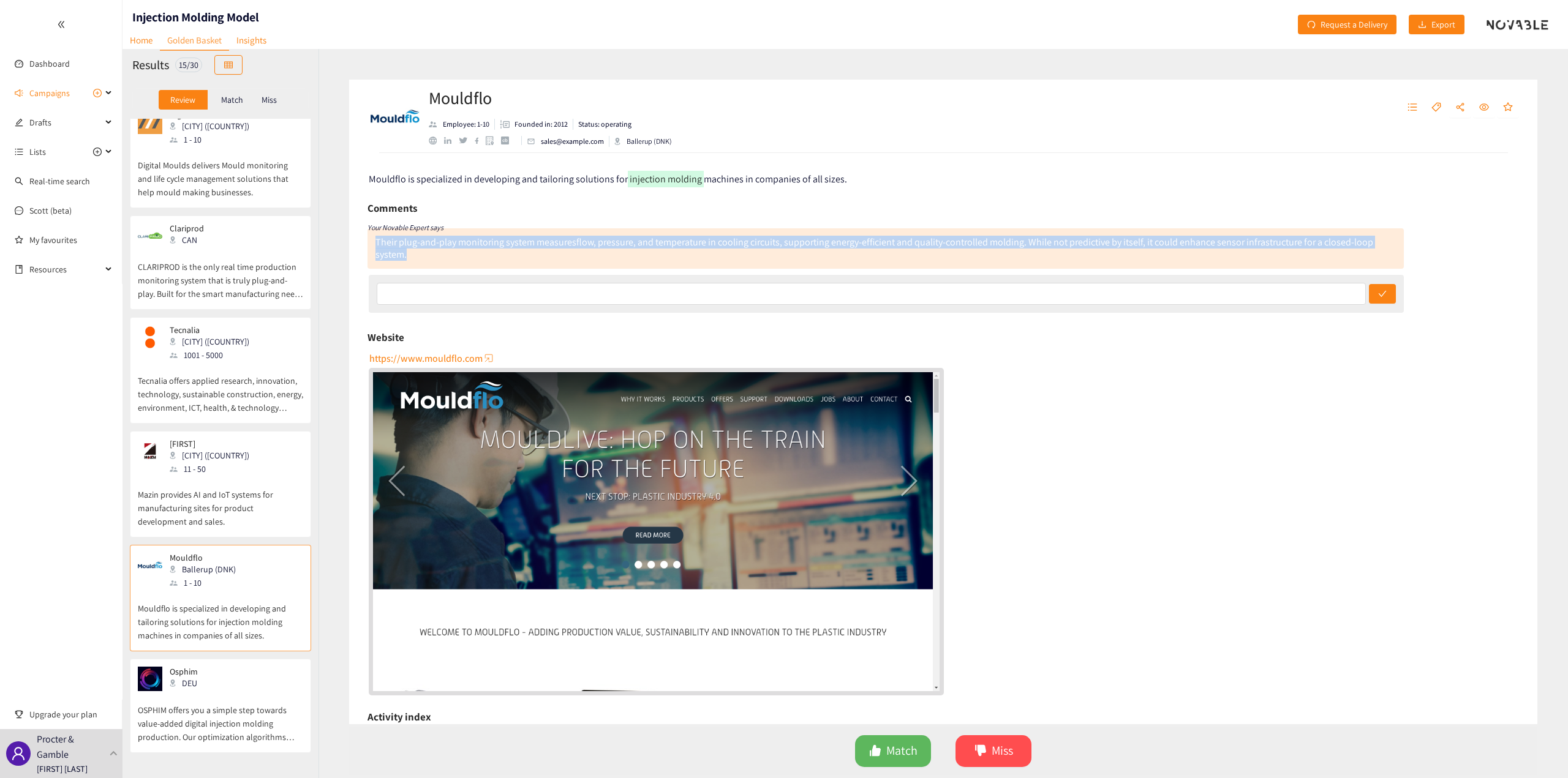 drag, startPoint x: 415, startPoint y: 253, endPoint x: 374, endPoint y: 243, distance: 42.2019 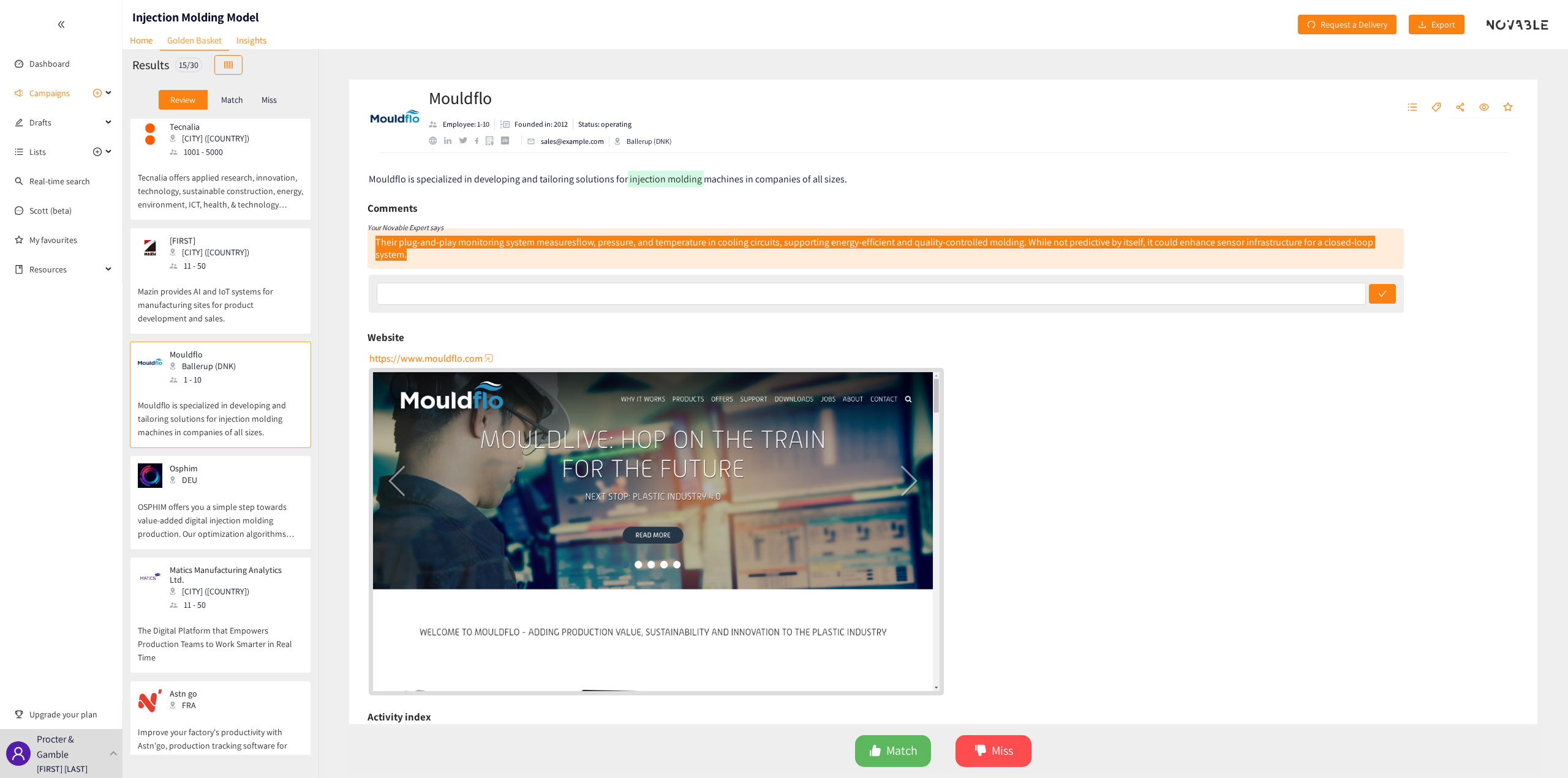 scroll, scrollTop: 918, scrollLeft: 0, axis: vertical 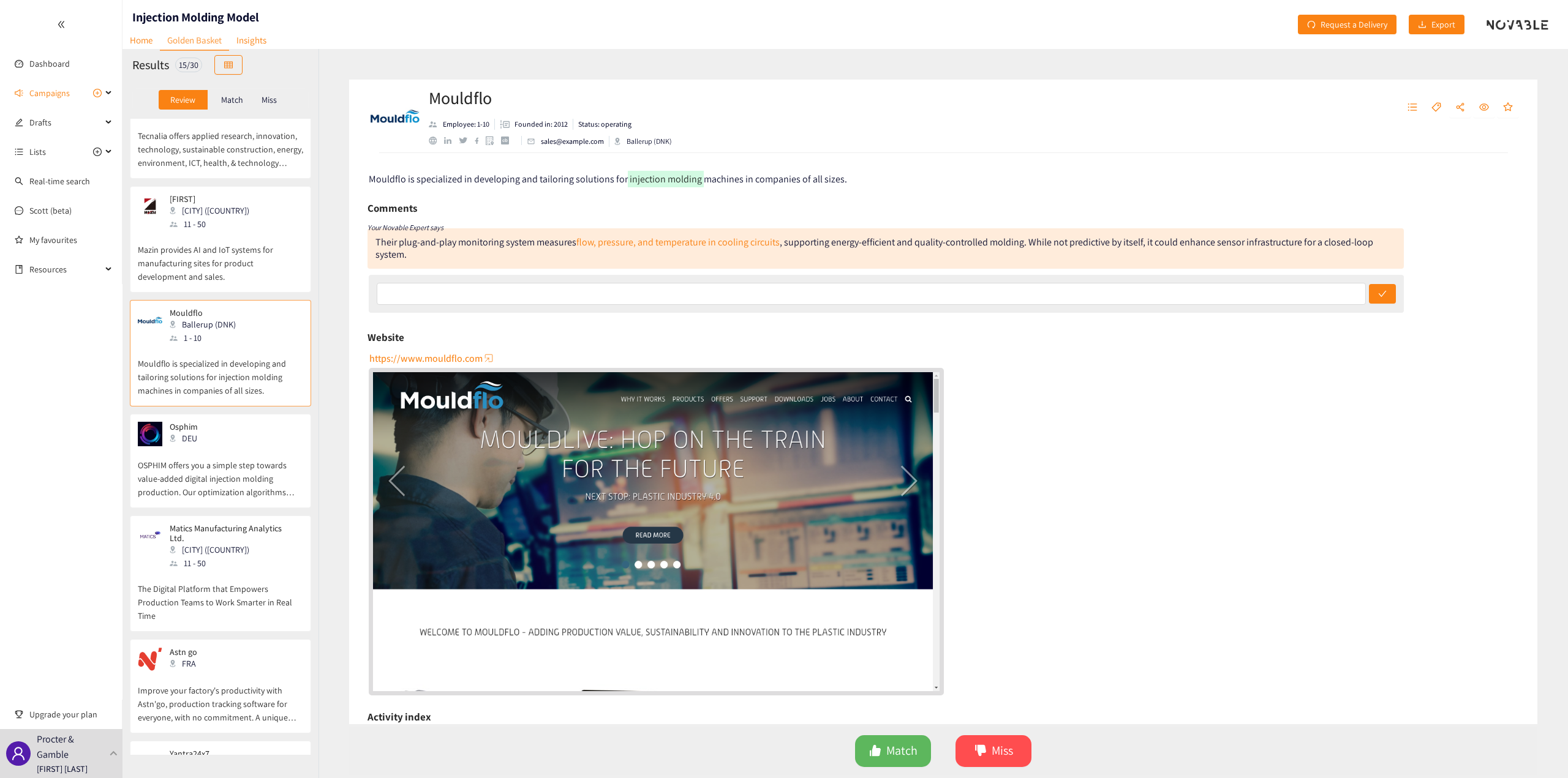 click on "OSPHIM offers you a simple step towards value-added digital injection molding production. Our optimization algorithms obtain information from a wide variety of simulations and real data sources in order to optimize your production." at bounding box center (221, 473) 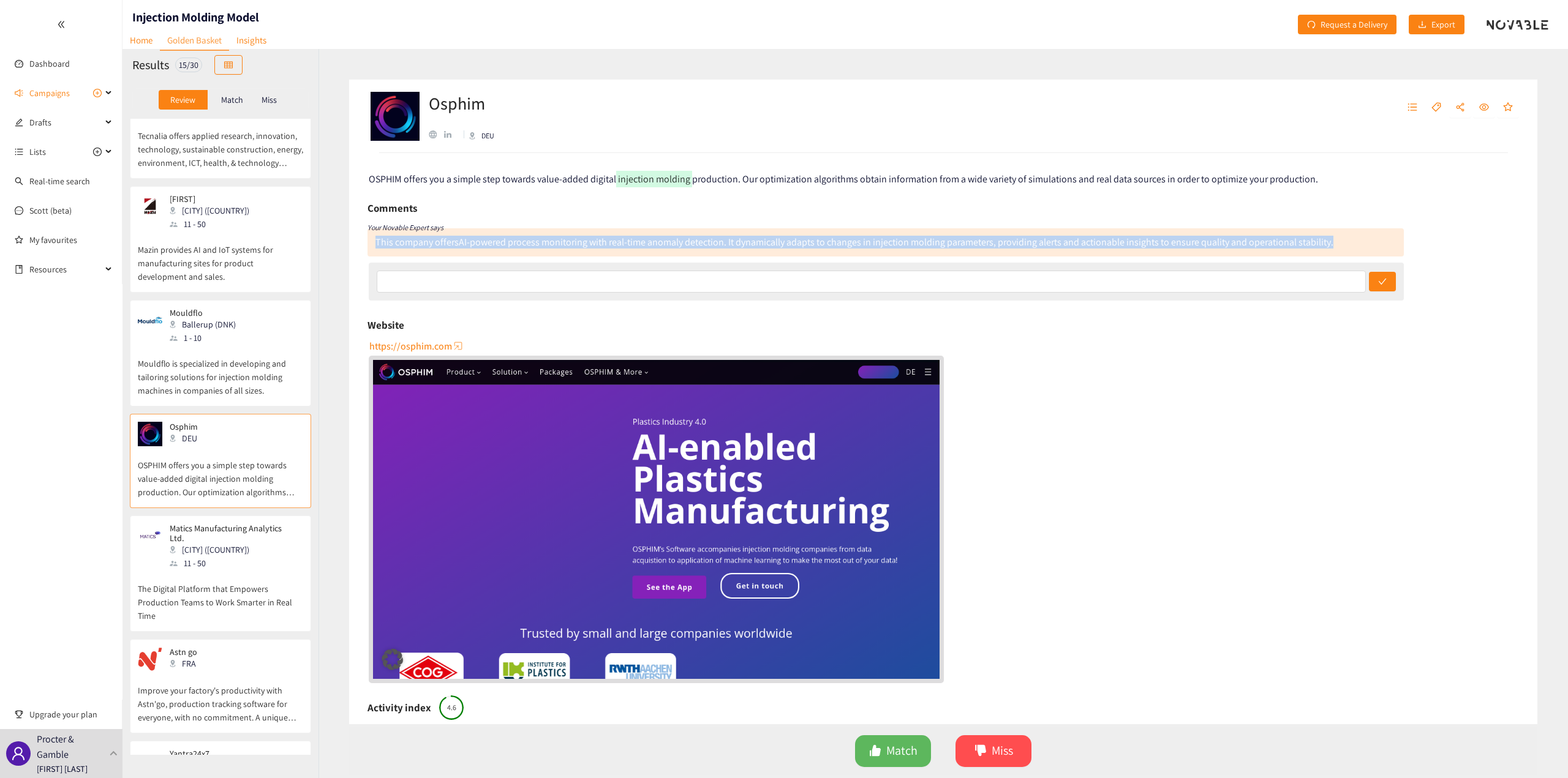 drag, startPoint x: 1340, startPoint y: 241, endPoint x: 371, endPoint y: 249, distance: 969.033 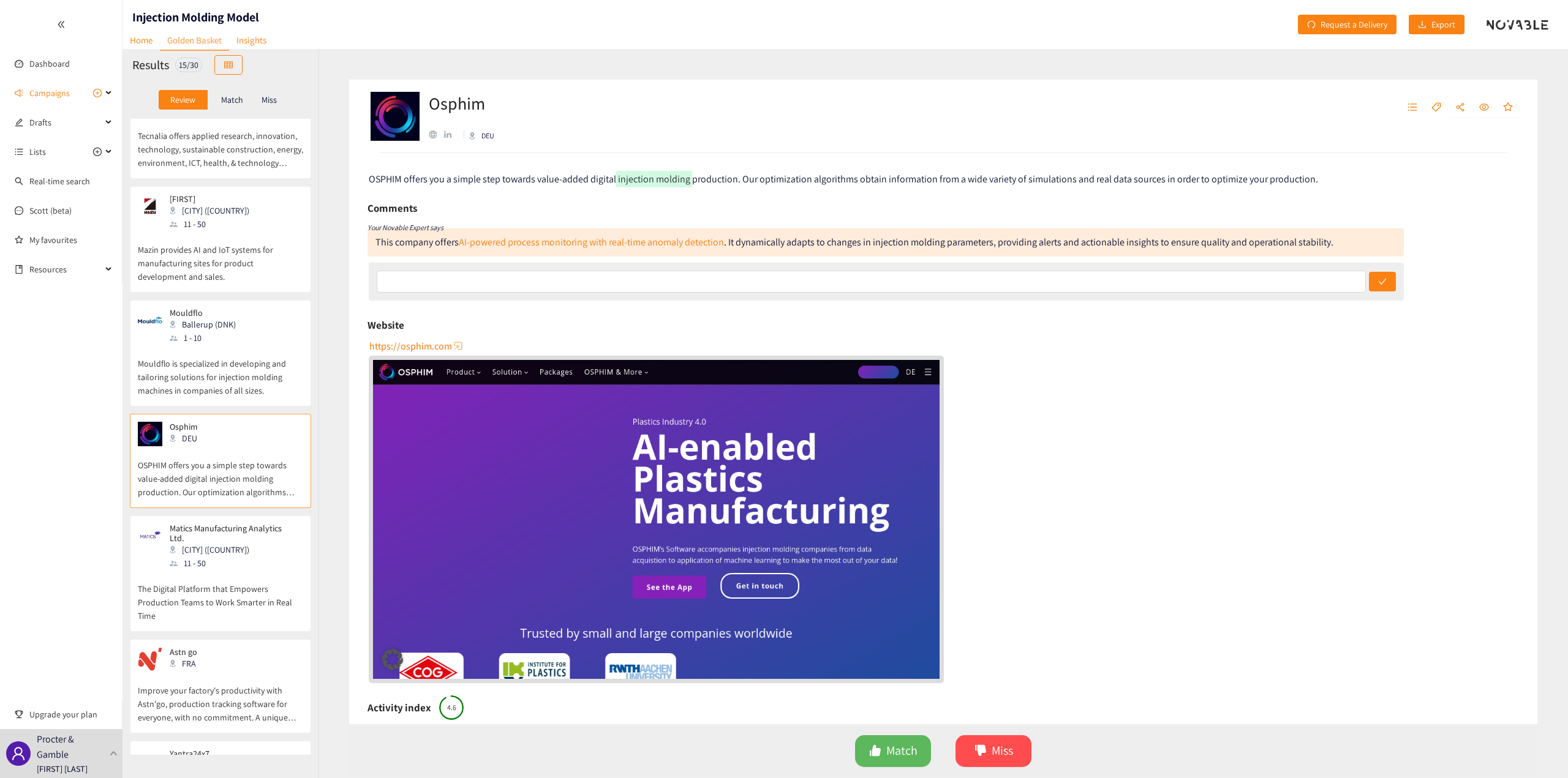 click on "The Digital Platform that Empowers Production Teams to Work Smarter in Real Time" at bounding box center [221, 596] 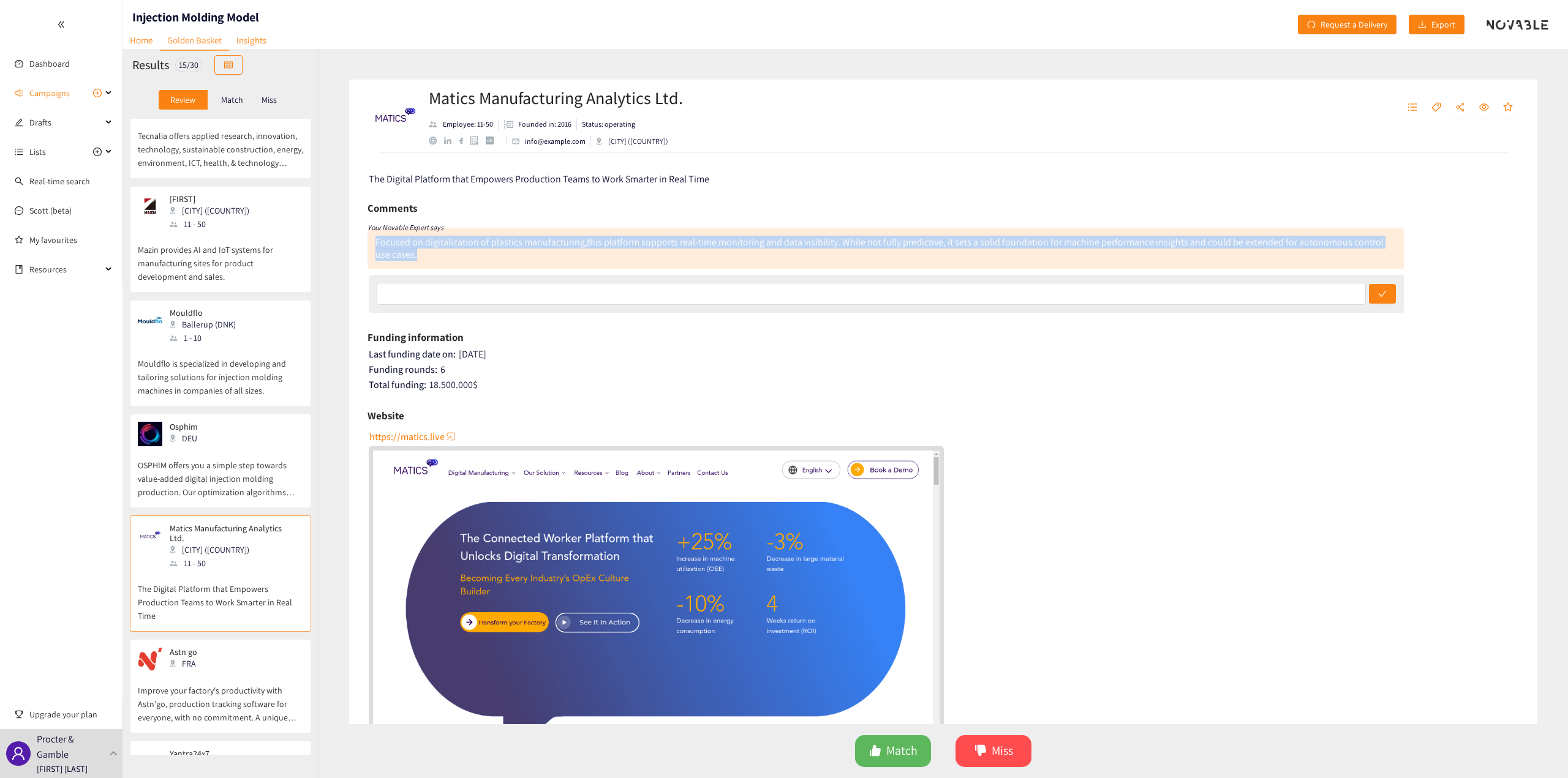 drag, startPoint x: 441, startPoint y: 257, endPoint x: 377, endPoint y: 243, distance: 65.51336 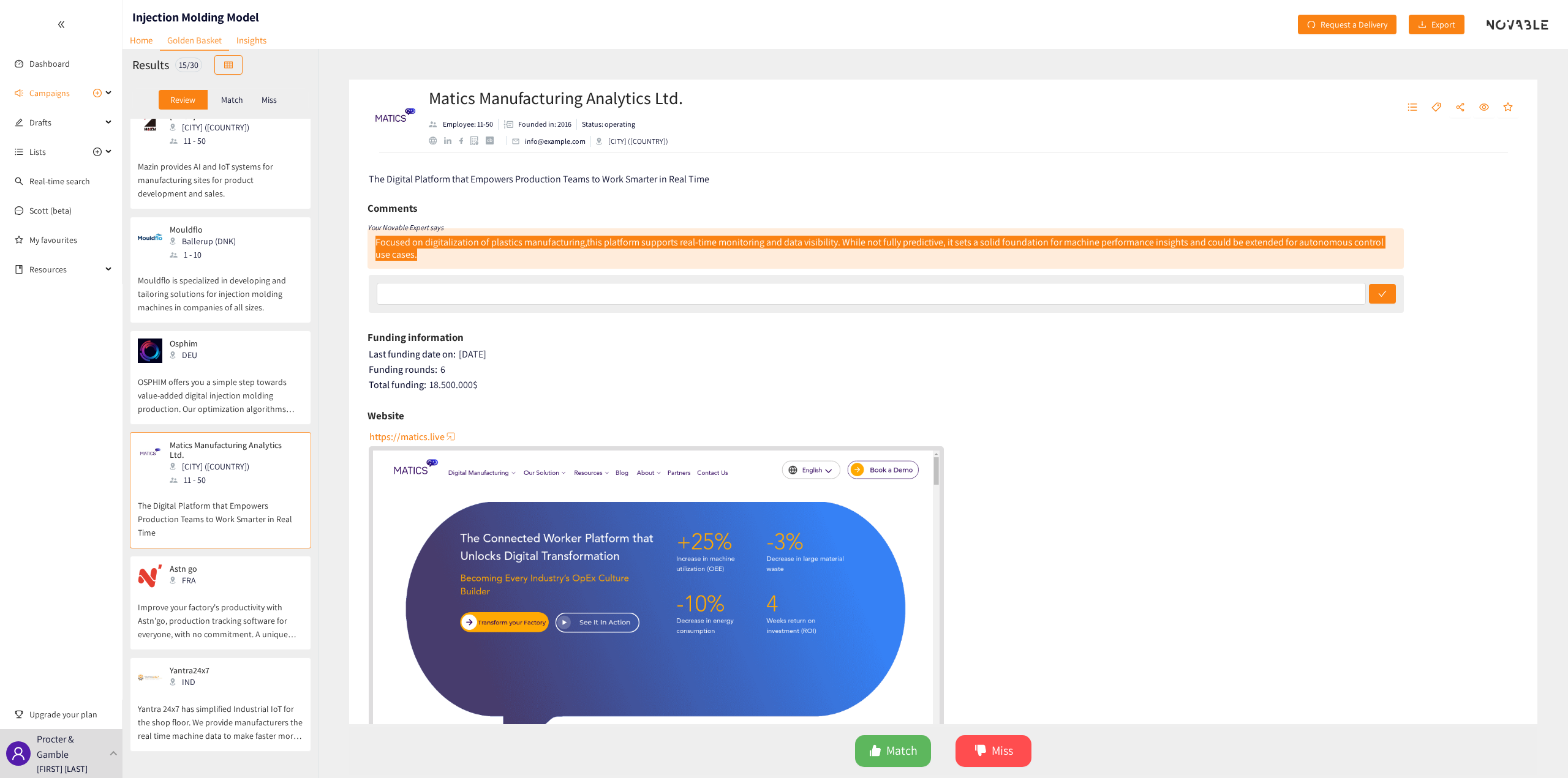 scroll, scrollTop: 1006, scrollLeft: 0, axis: vertical 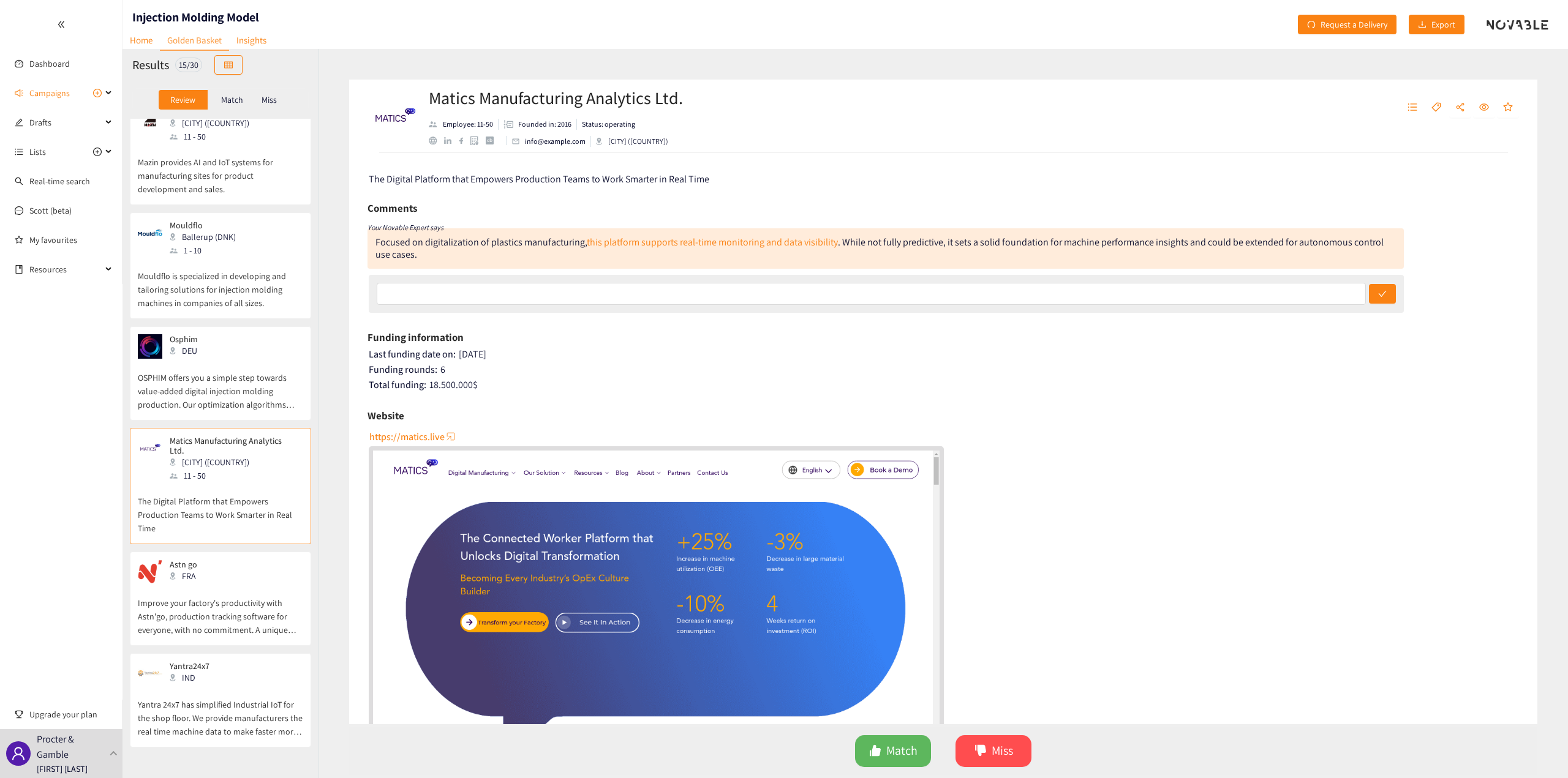 click on "Improve your factory's productivity with Astn'go, production tracking software for everyone, with no commitment. A unique offer particularly suited to small and medium-sized industrial businesses. Discover Astn'go in demo mode." at bounding box center (221, 610) 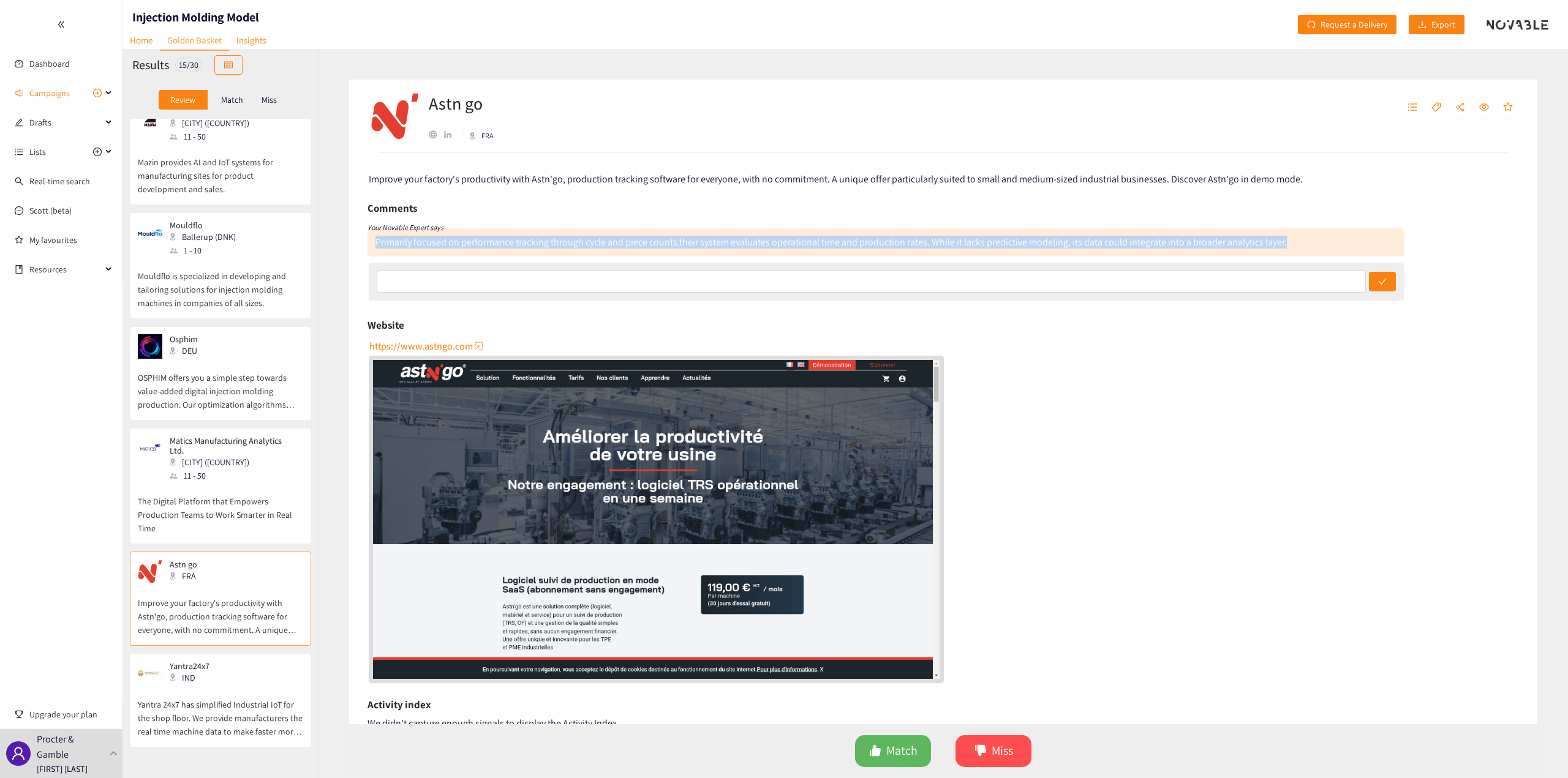 drag, startPoint x: 1329, startPoint y: 238, endPoint x: 374, endPoint y: 250, distance: 955.0754 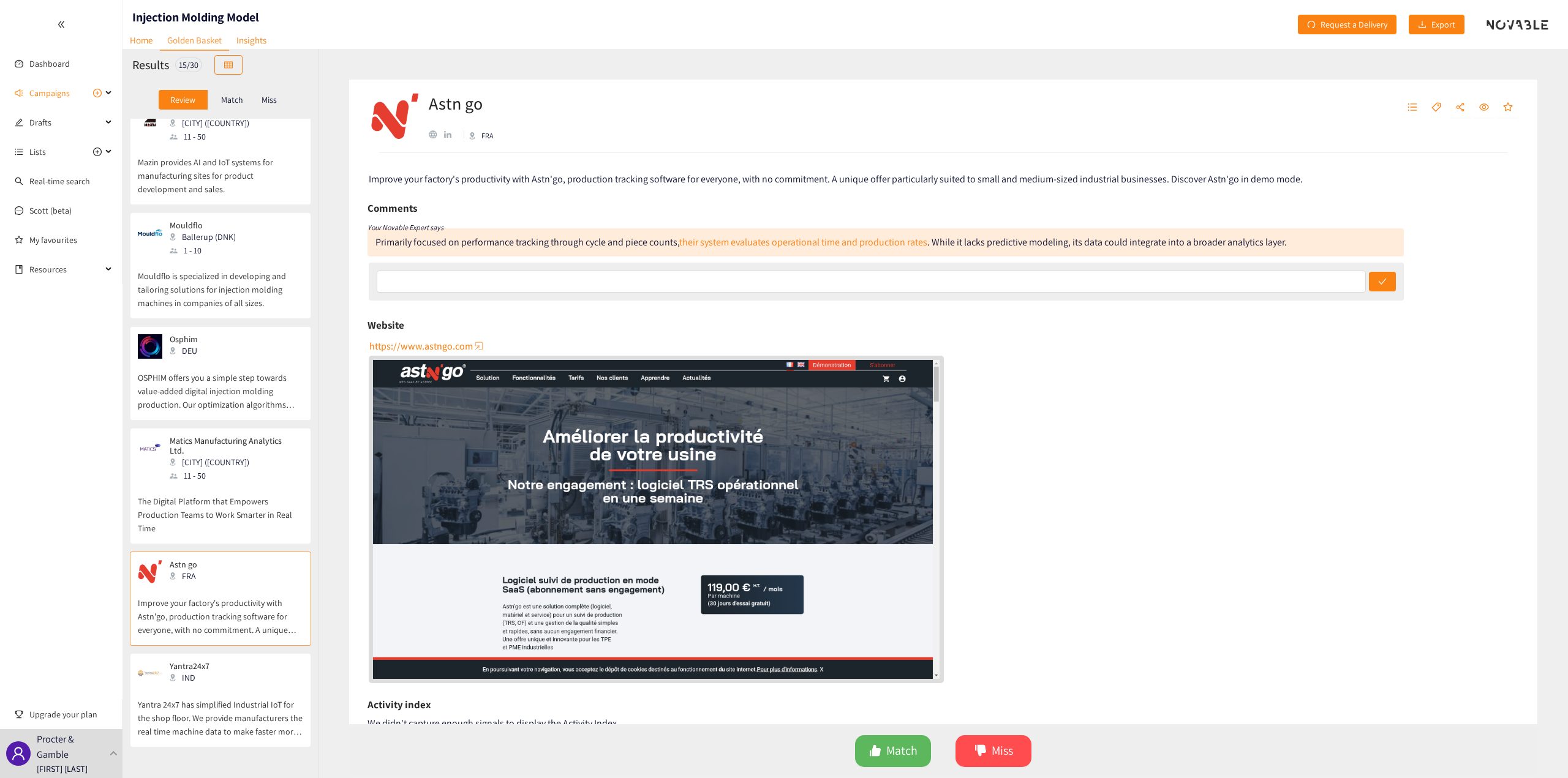click on "Yantra 24x7 has simplified Industrial IoT for the shop floor. We provide manufacturers the real time machine data to make faster more informed decisions." at bounding box center (221, 712) 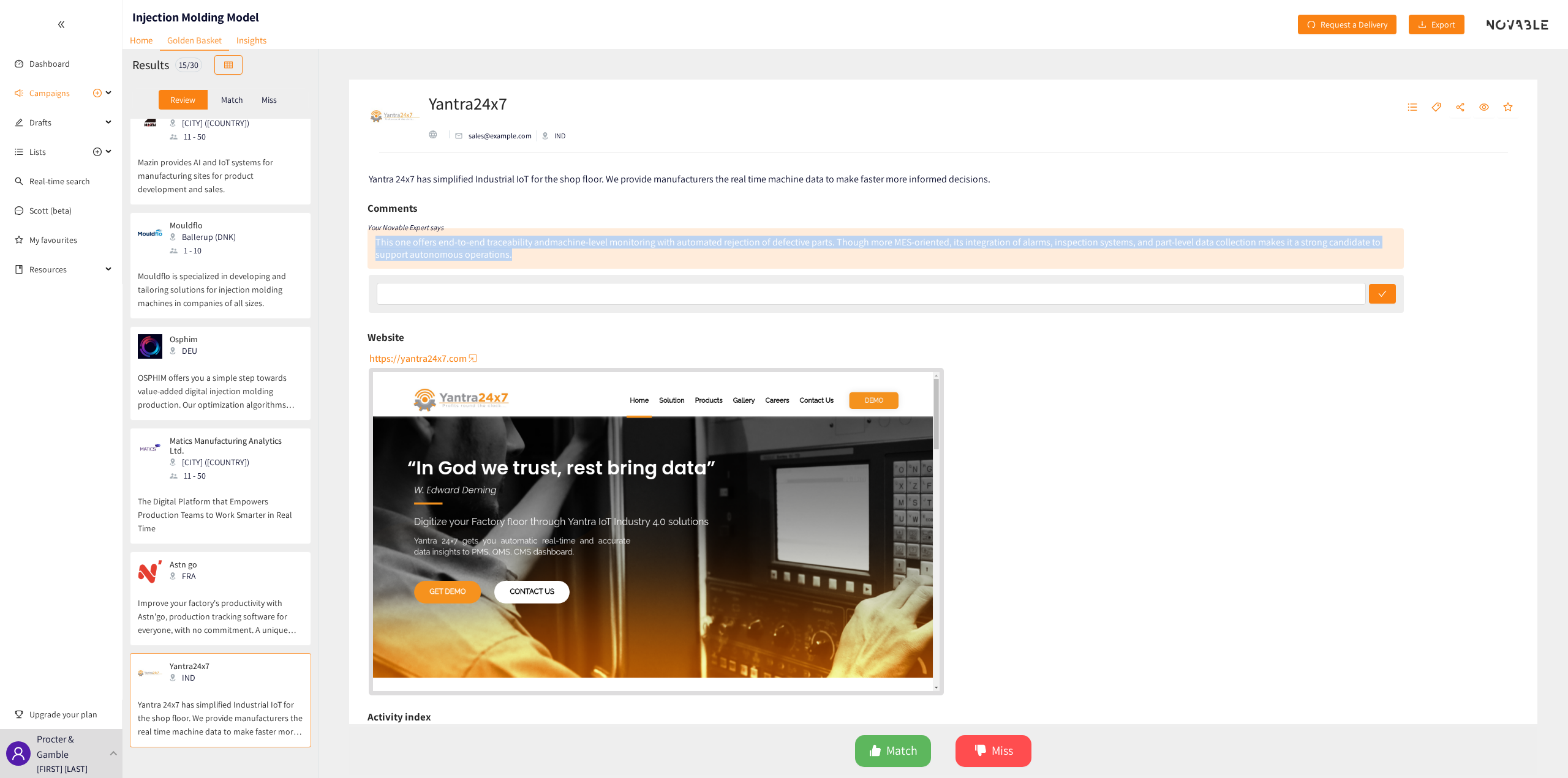 drag, startPoint x: 528, startPoint y: 259, endPoint x: 374, endPoint y: 242, distance: 154.9355 